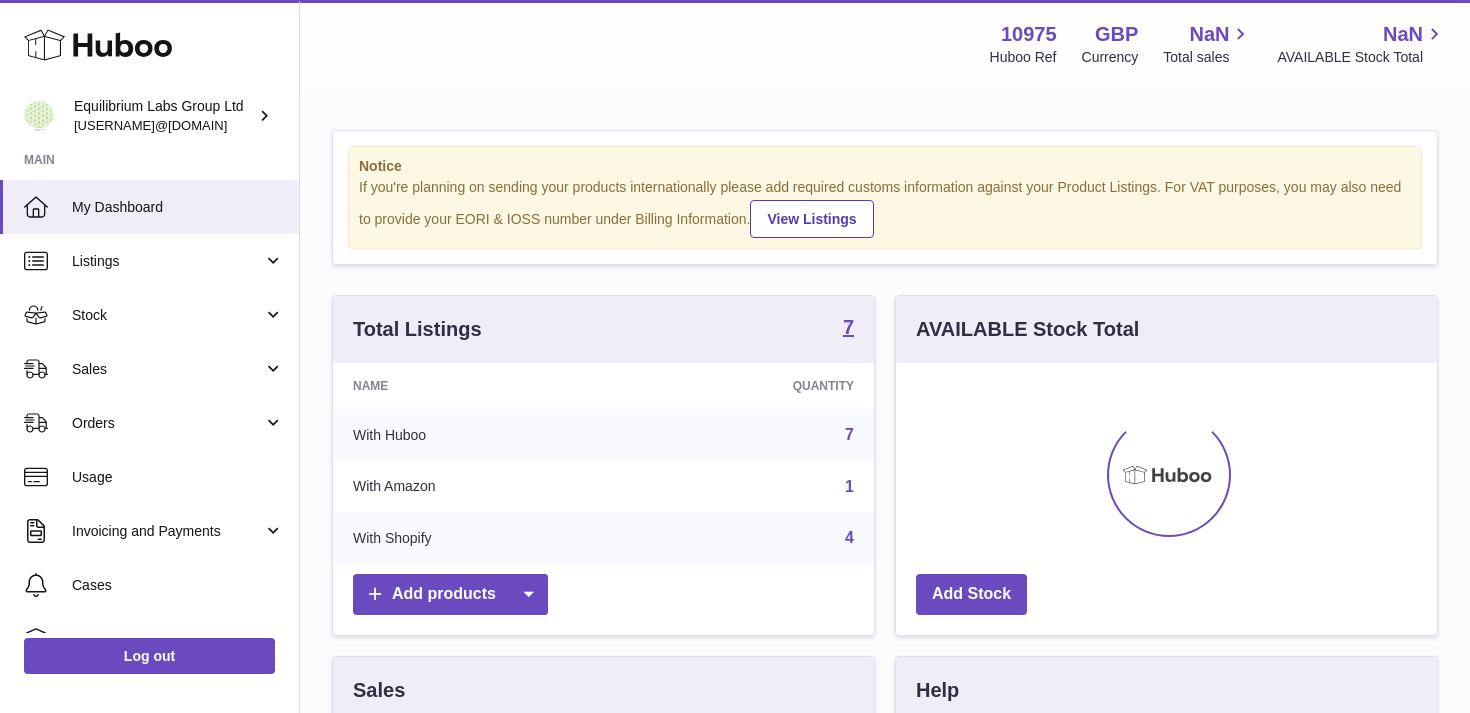 scroll, scrollTop: 0, scrollLeft: 0, axis: both 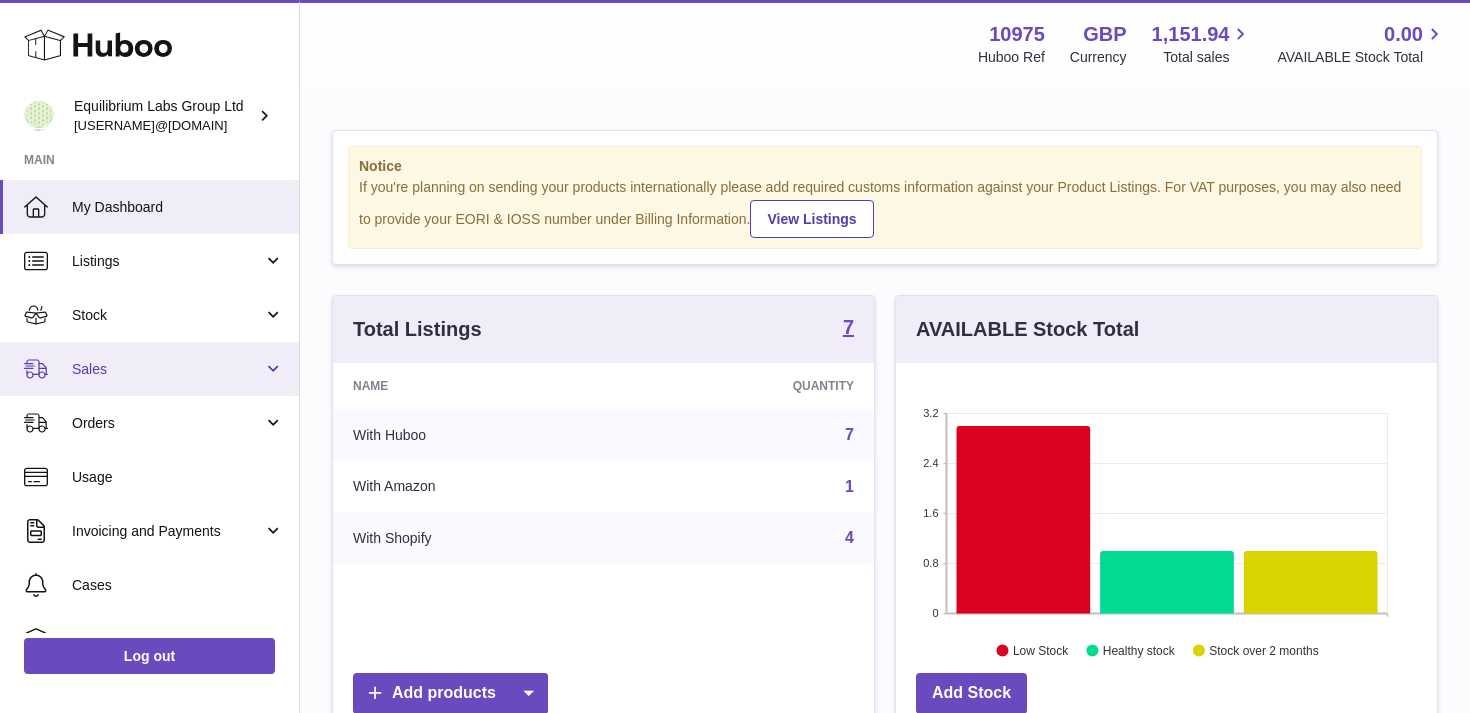 click on "Sales" at bounding box center [167, 369] 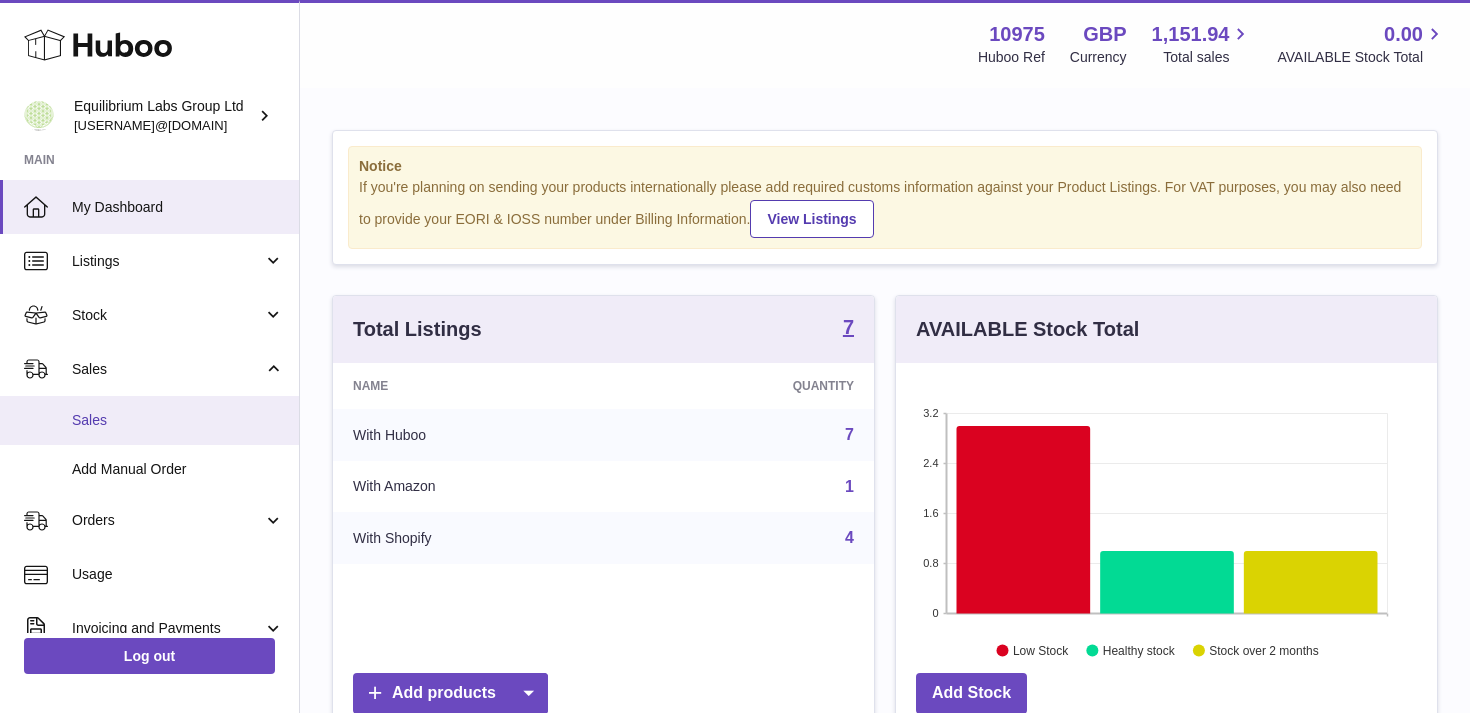 click on "Sales" at bounding box center [178, 420] 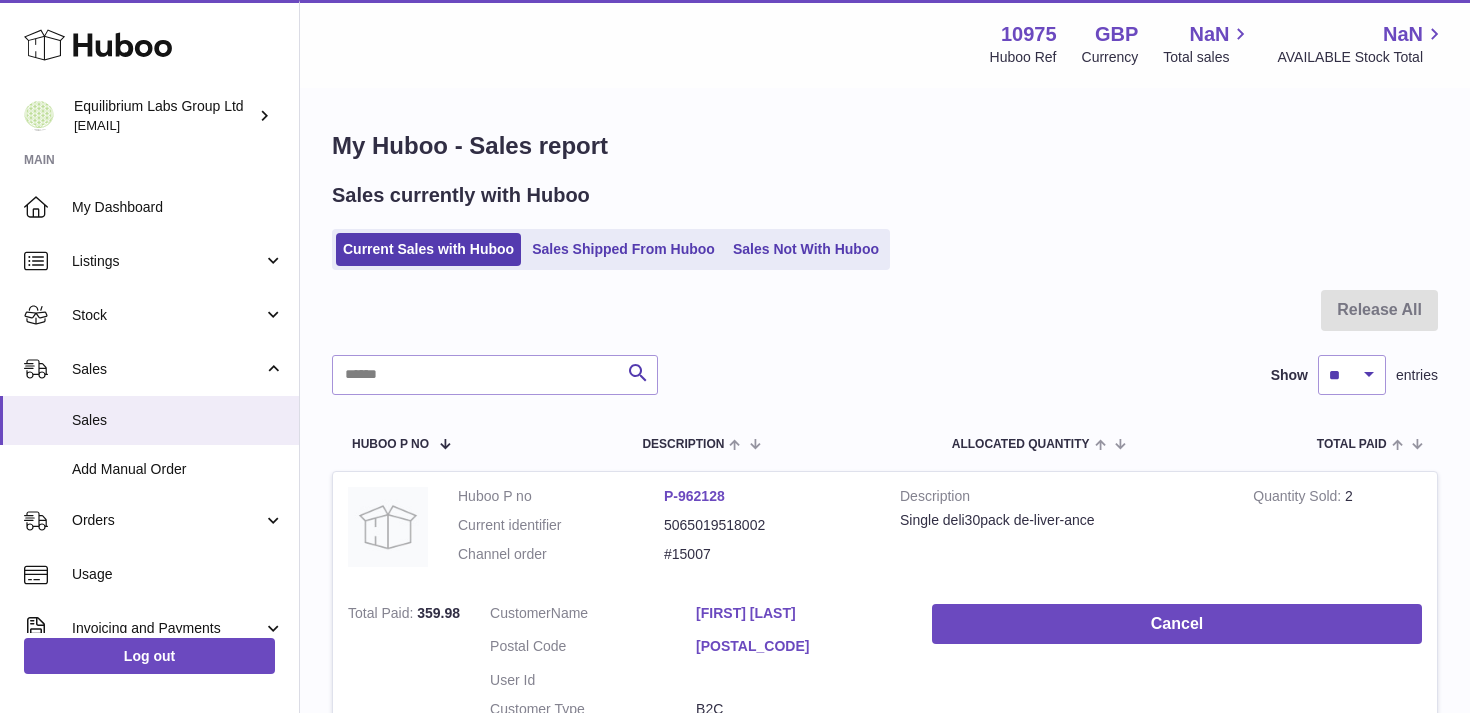 scroll, scrollTop: 0, scrollLeft: 0, axis: both 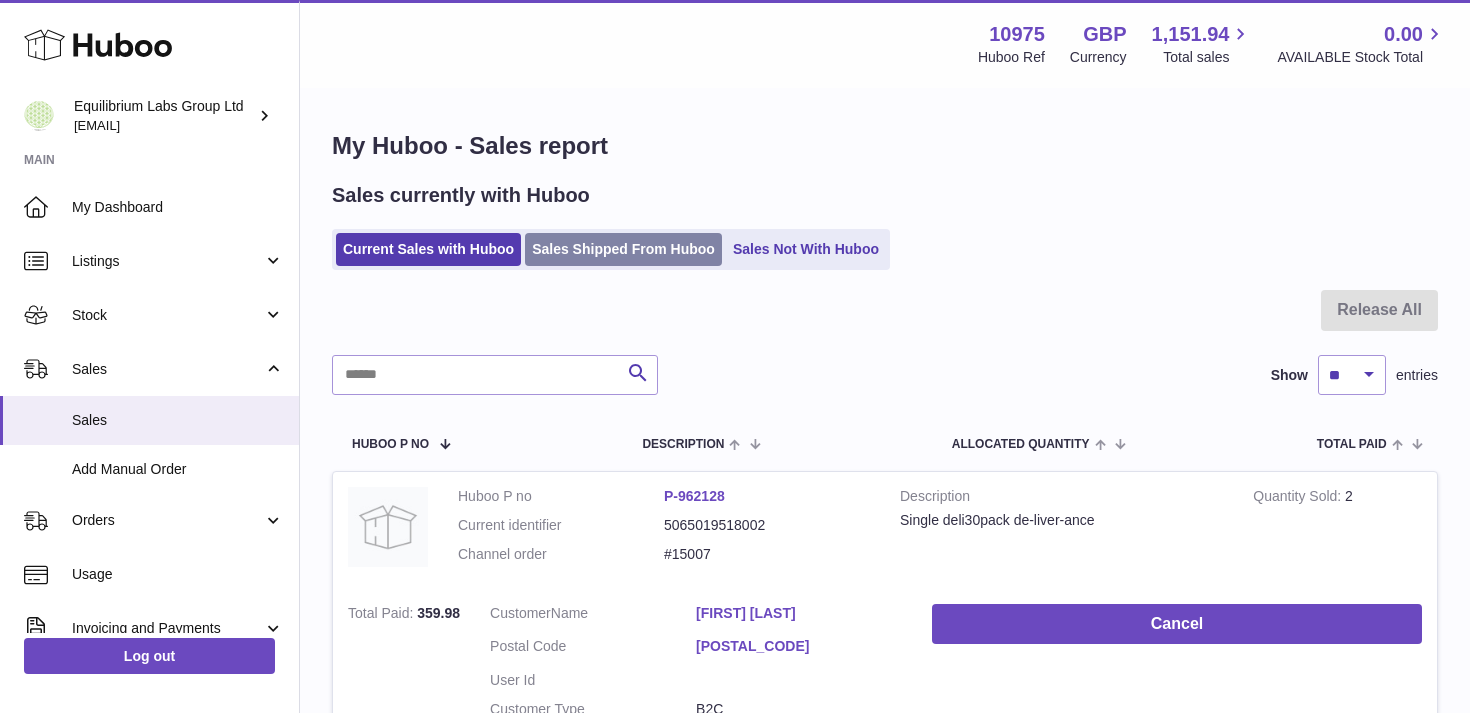 click on "Sales Shipped From Huboo" at bounding box center [623, 249] 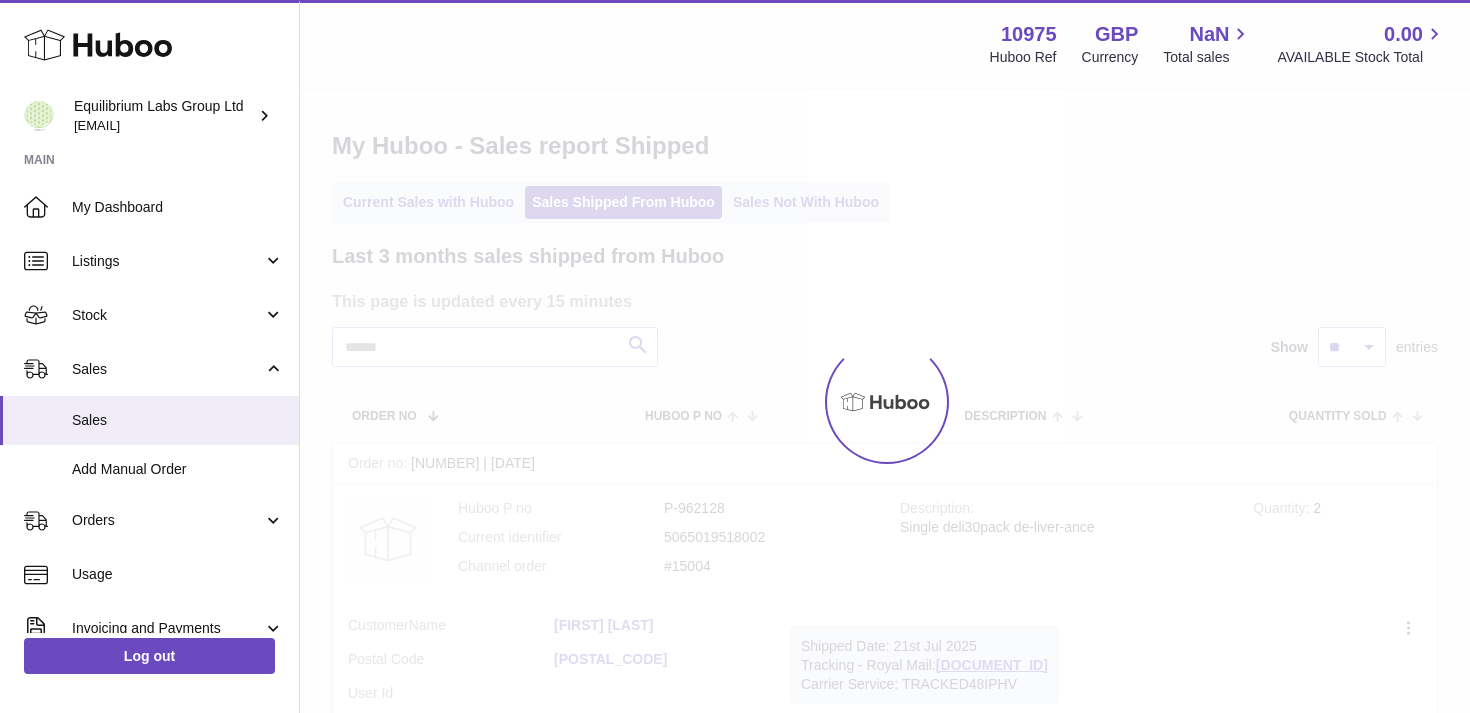scroll, scrollTop: 0, scrollLeft: 0, axis: both 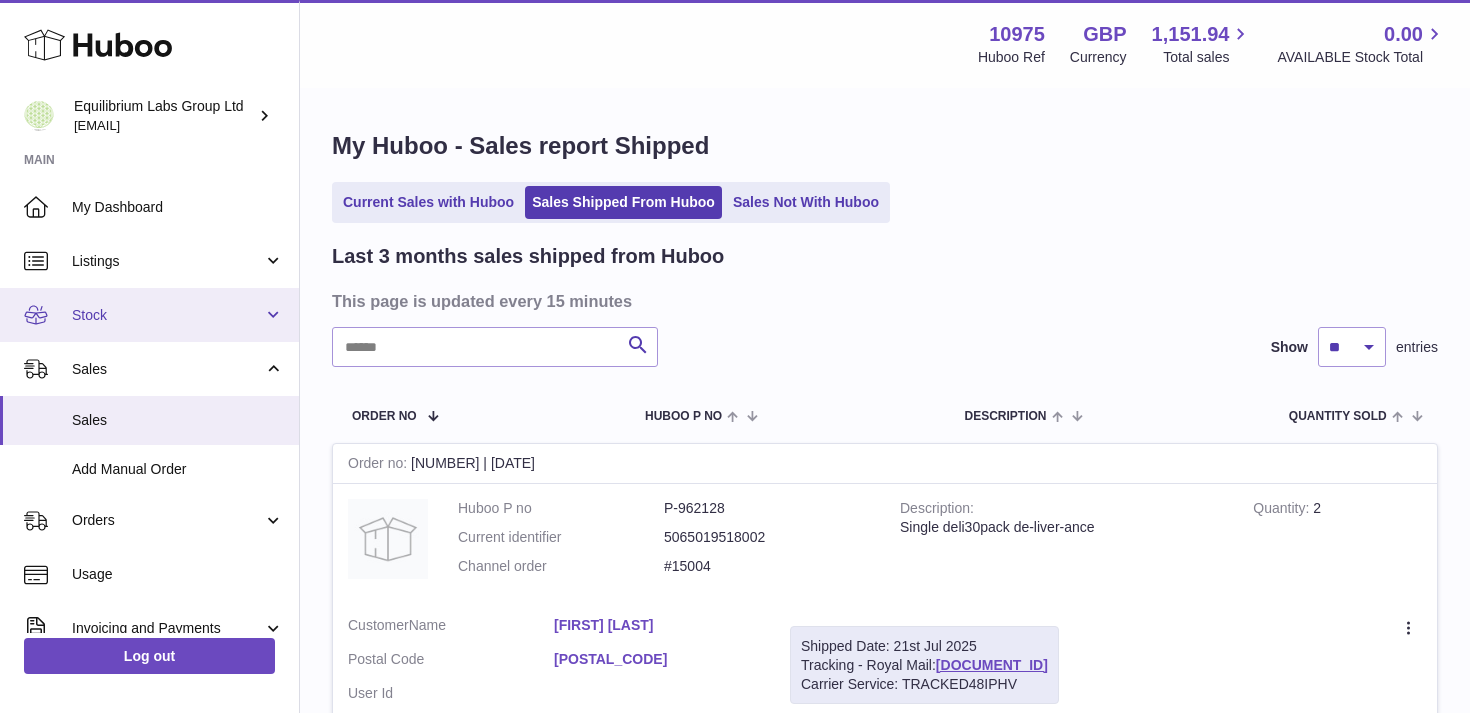 click on "Stock" at bounding box center [149, 315] 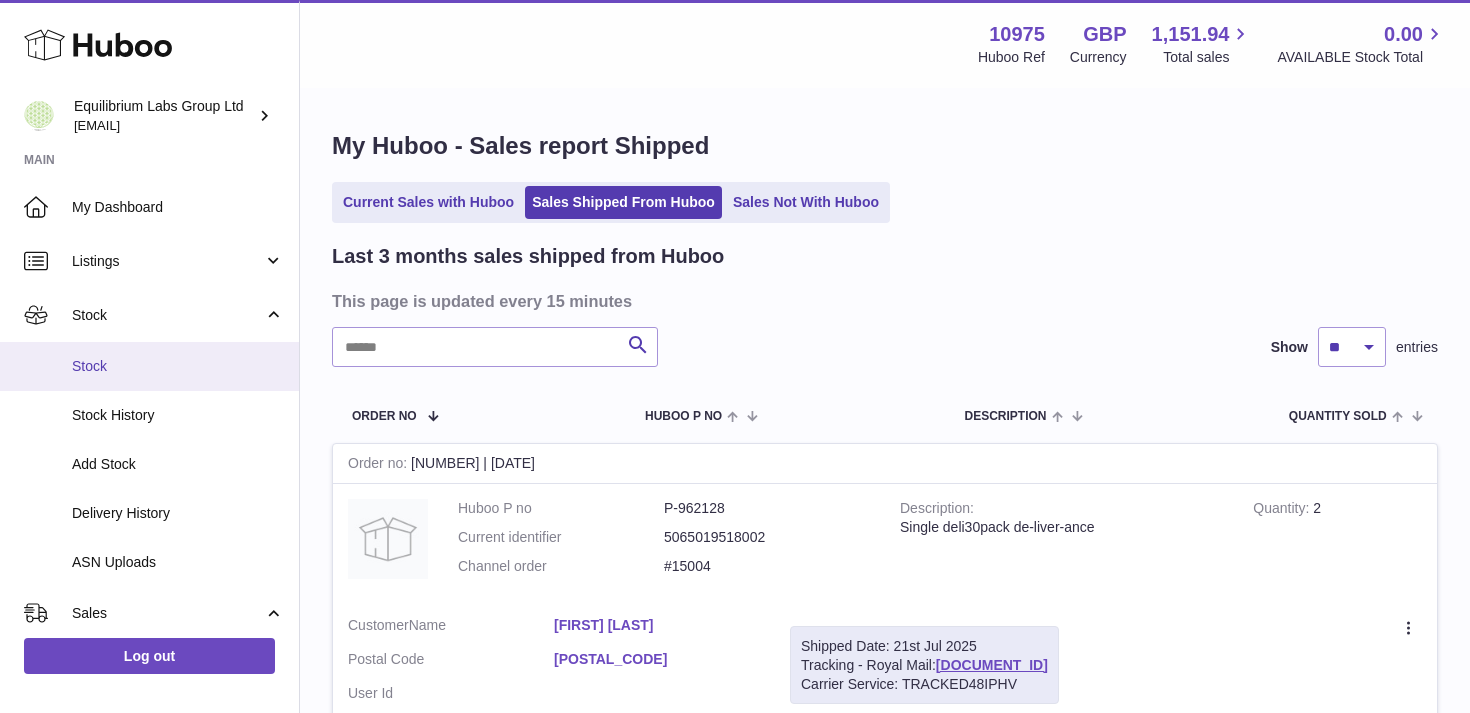 click on "Stock" at bounding box center (149, 366) 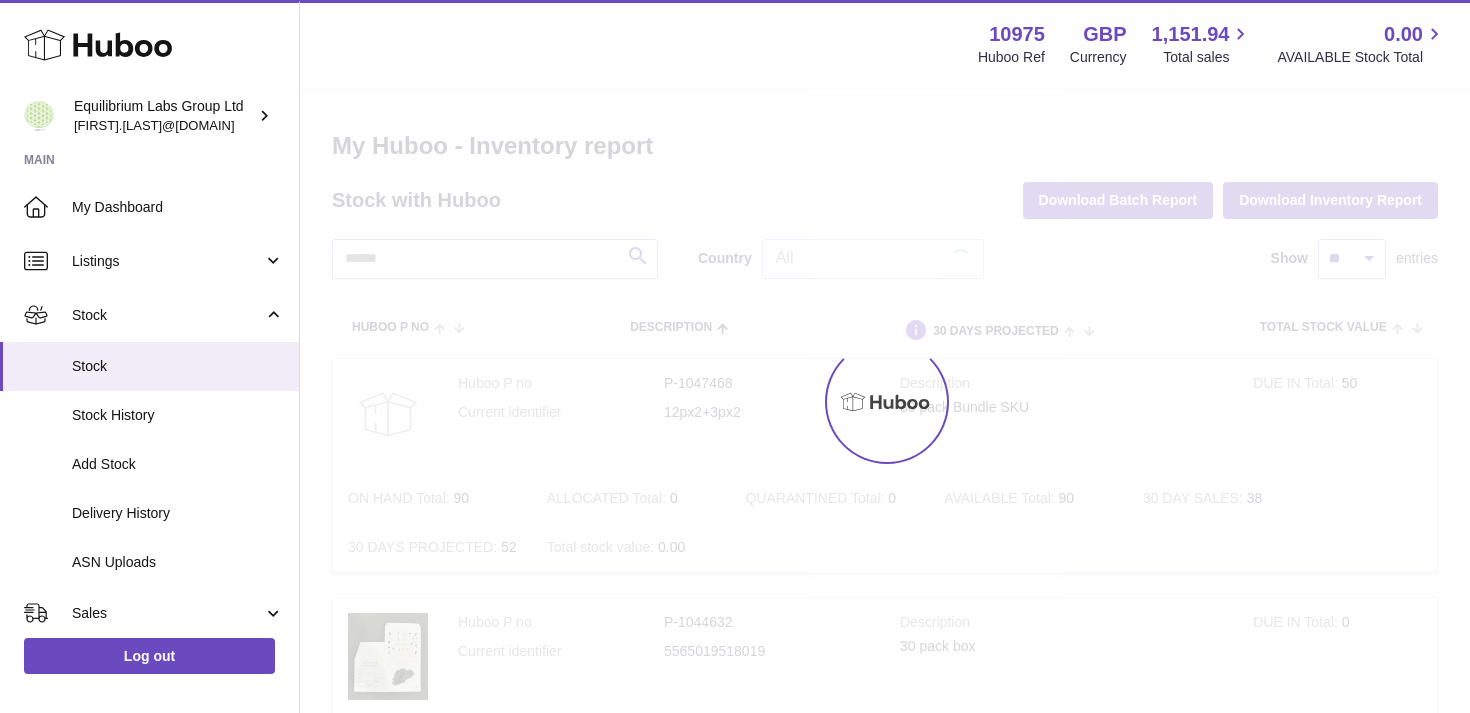 scroll, scrollTop: 0, scrollLeft: 0, axis: both 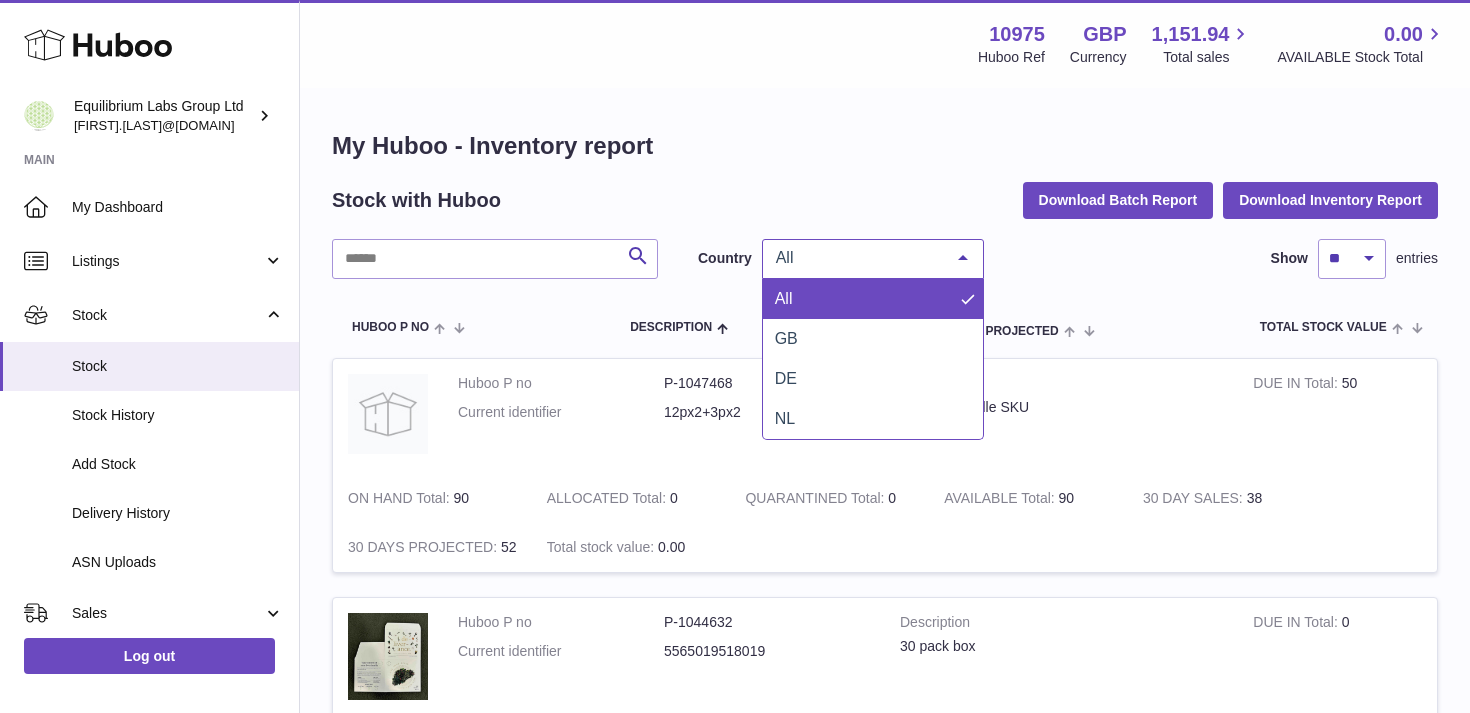 click on "All" at bounding box center [857, 258] 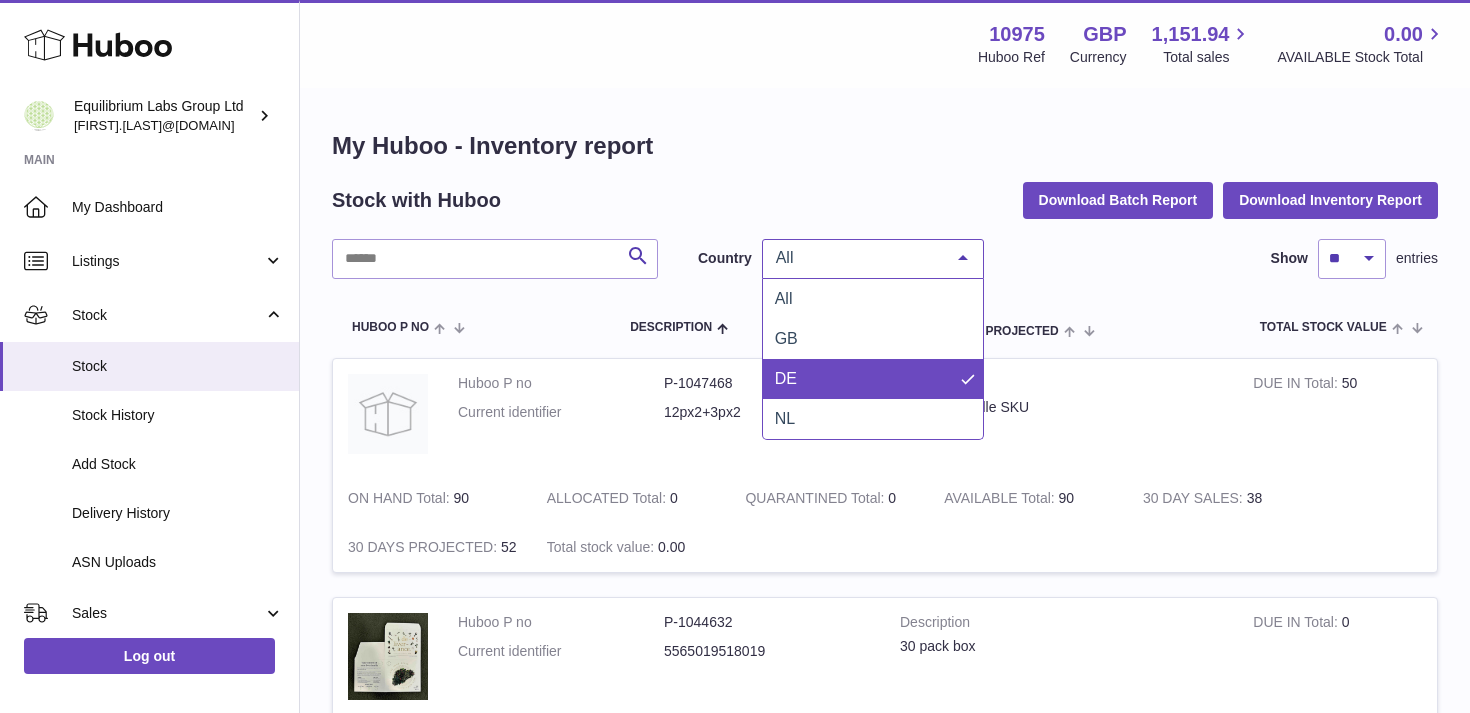 click on "NL" at bounding box center [873, 419] 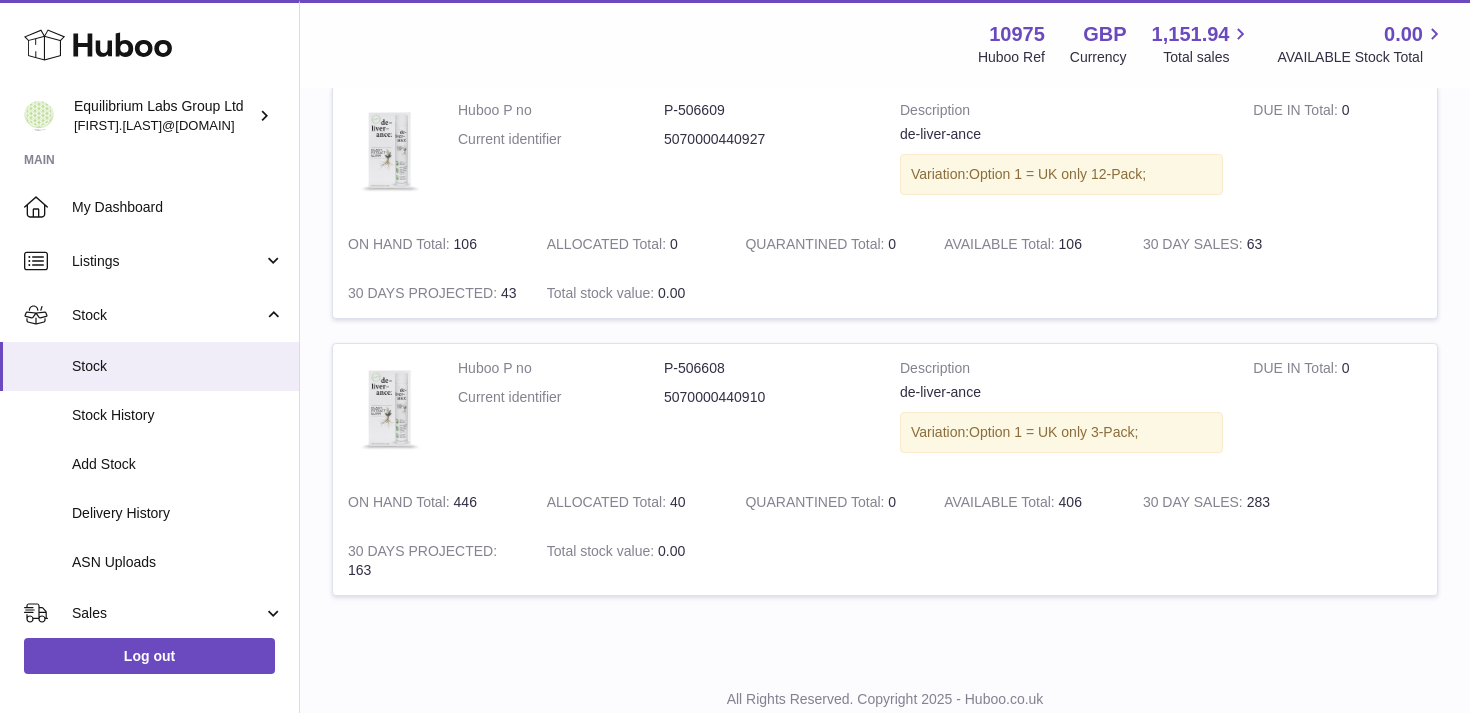 scroll, scrollTop: 815, scrollLeft: 0, axis: vertical 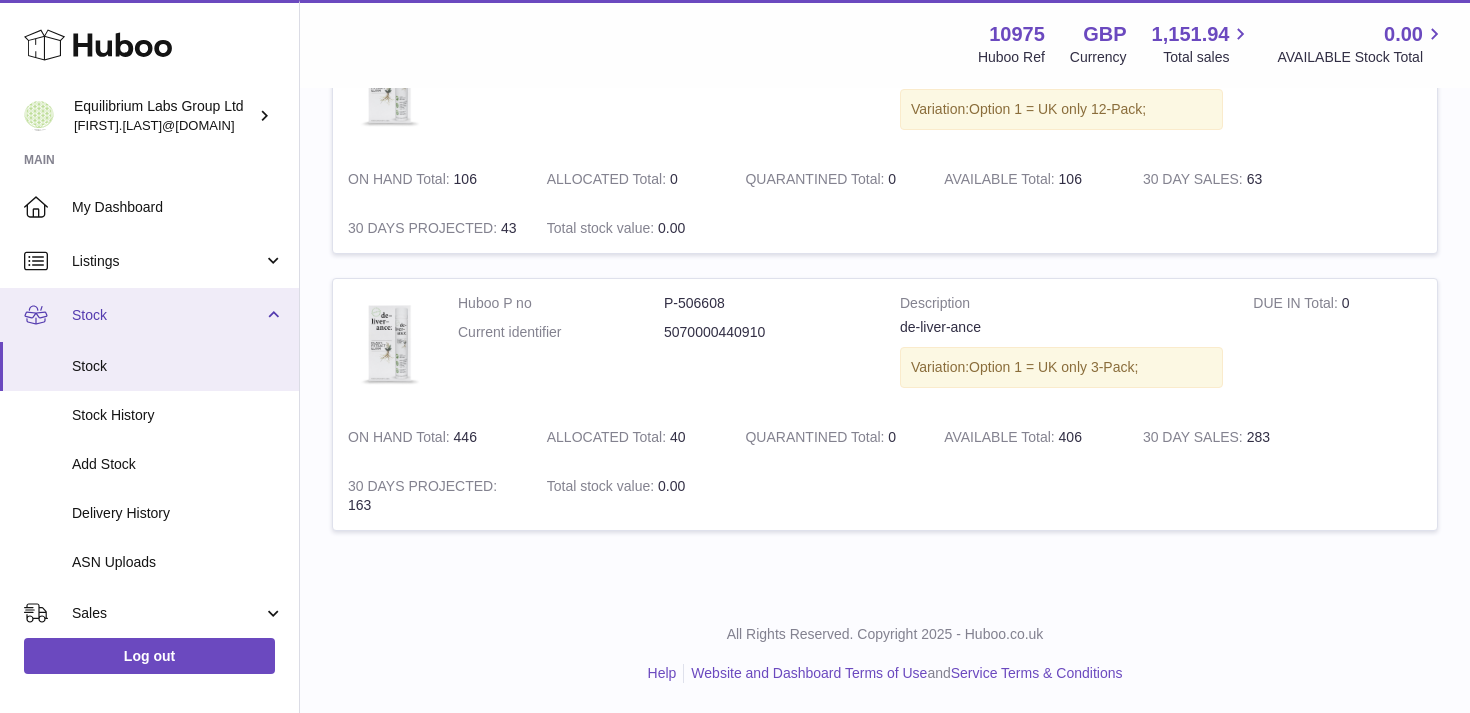 click on "Stock" at bounding box center [149, 315] 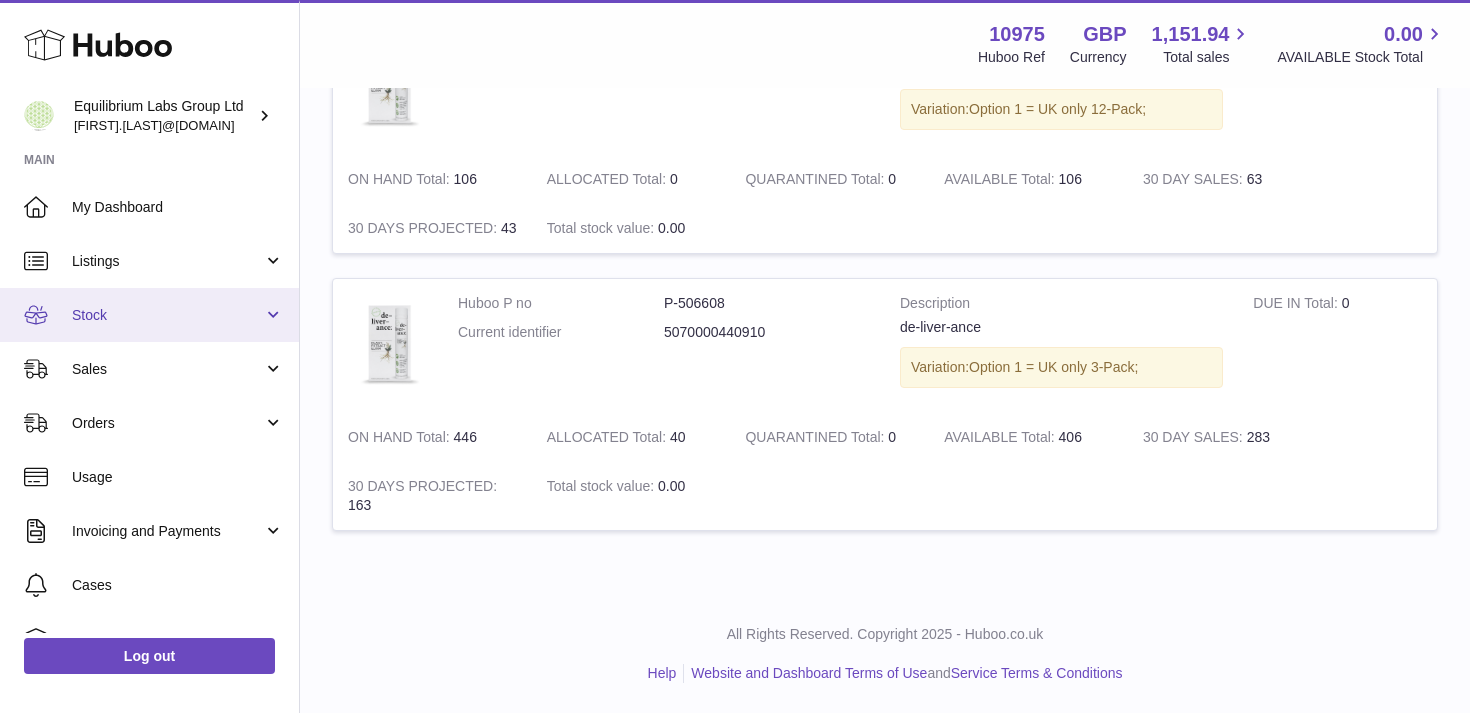 click on "Stock" at bounding box center [149, 315] 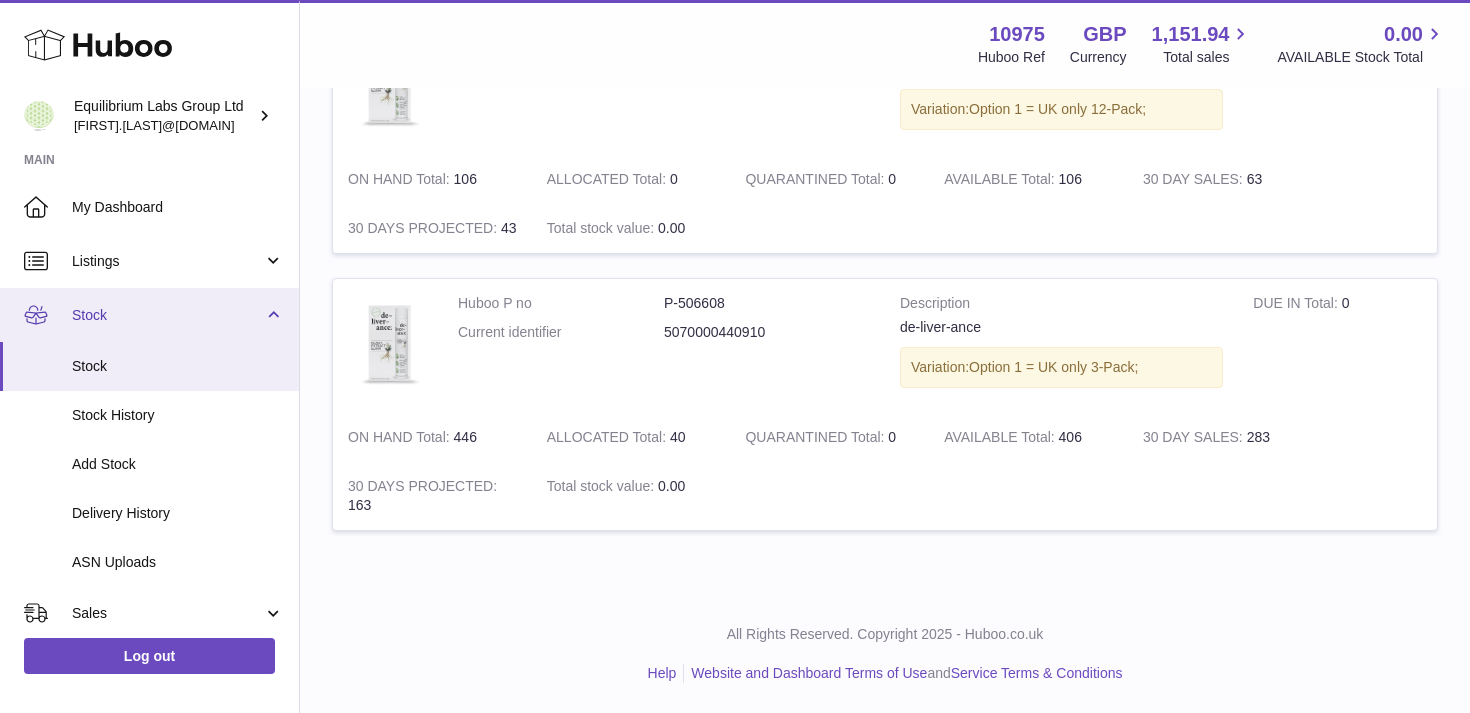 click on "Stock" at bounding box center (149, 315) 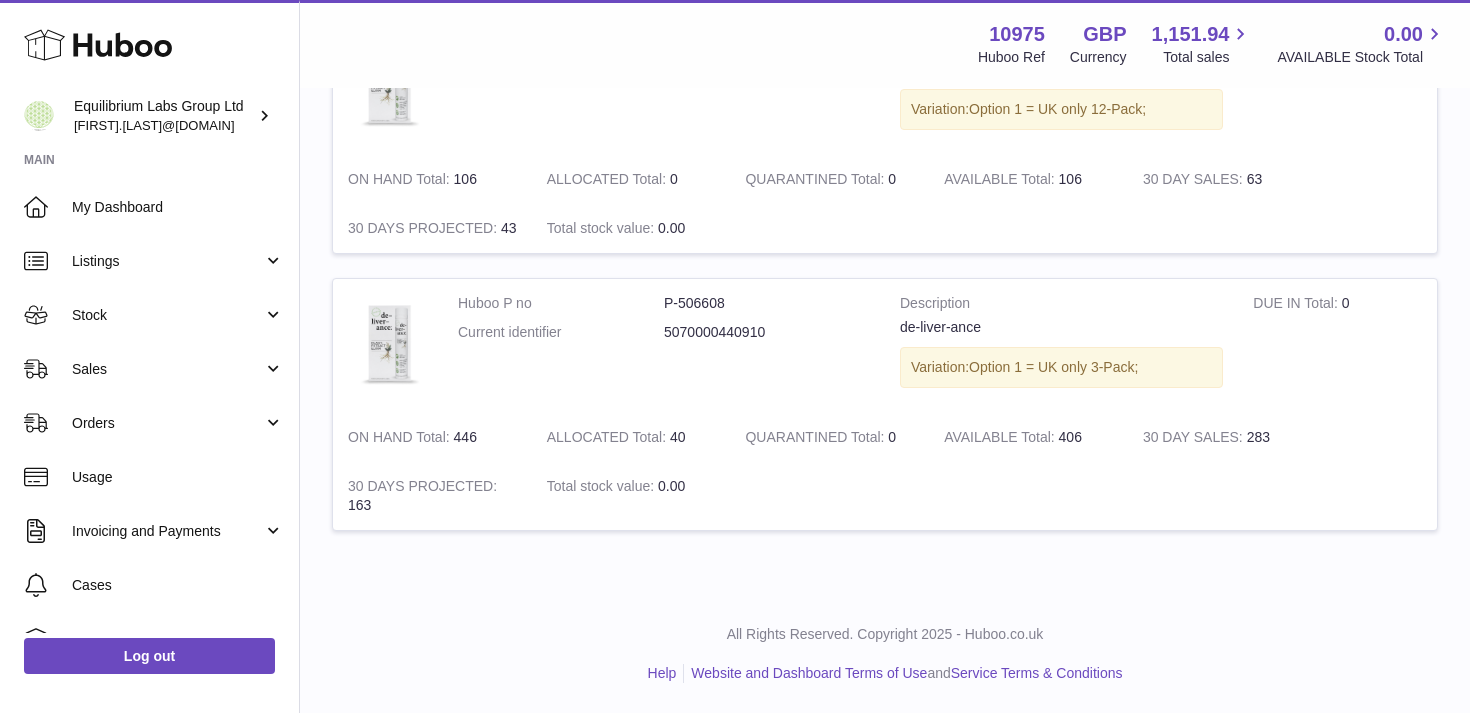 scroll, scrollTop: 0, scrollLeft: 0, axis: both 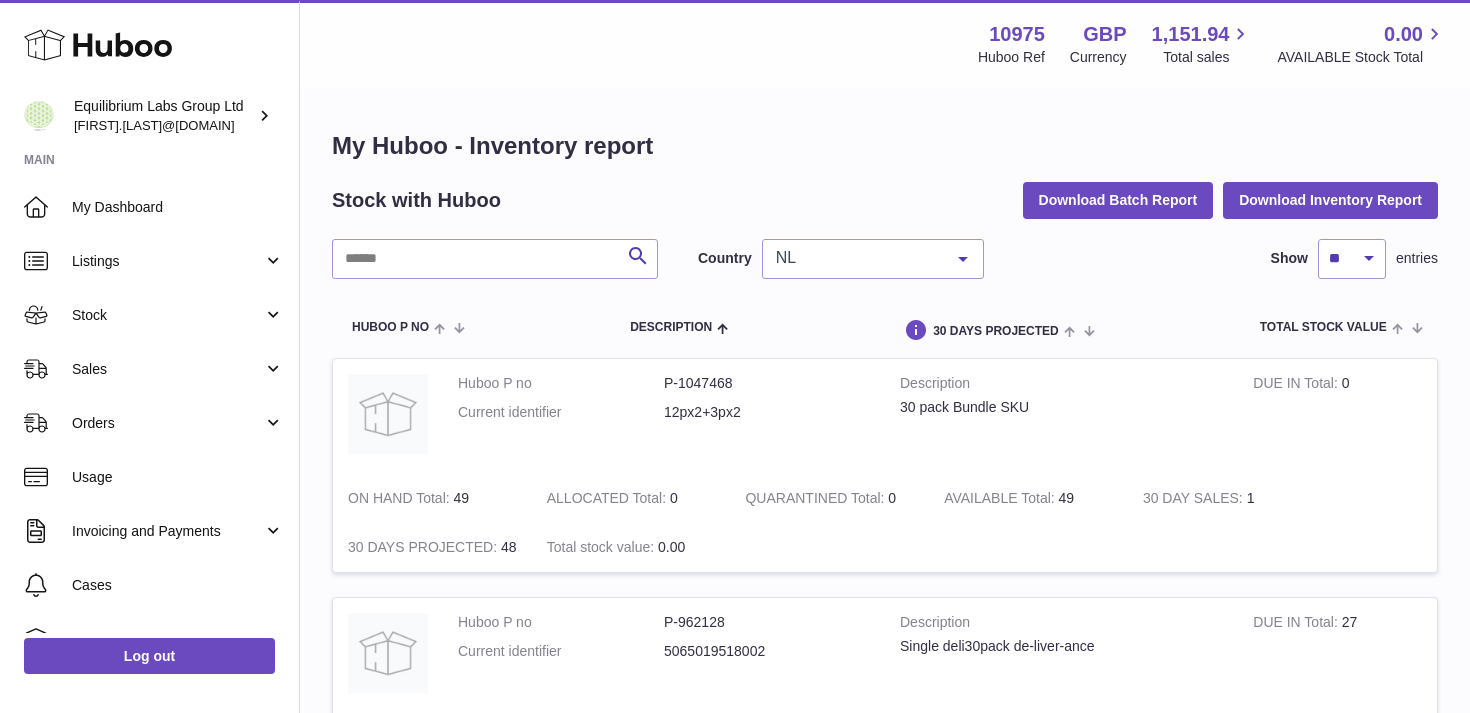 click on "NL" at bounding box center [857, 258] 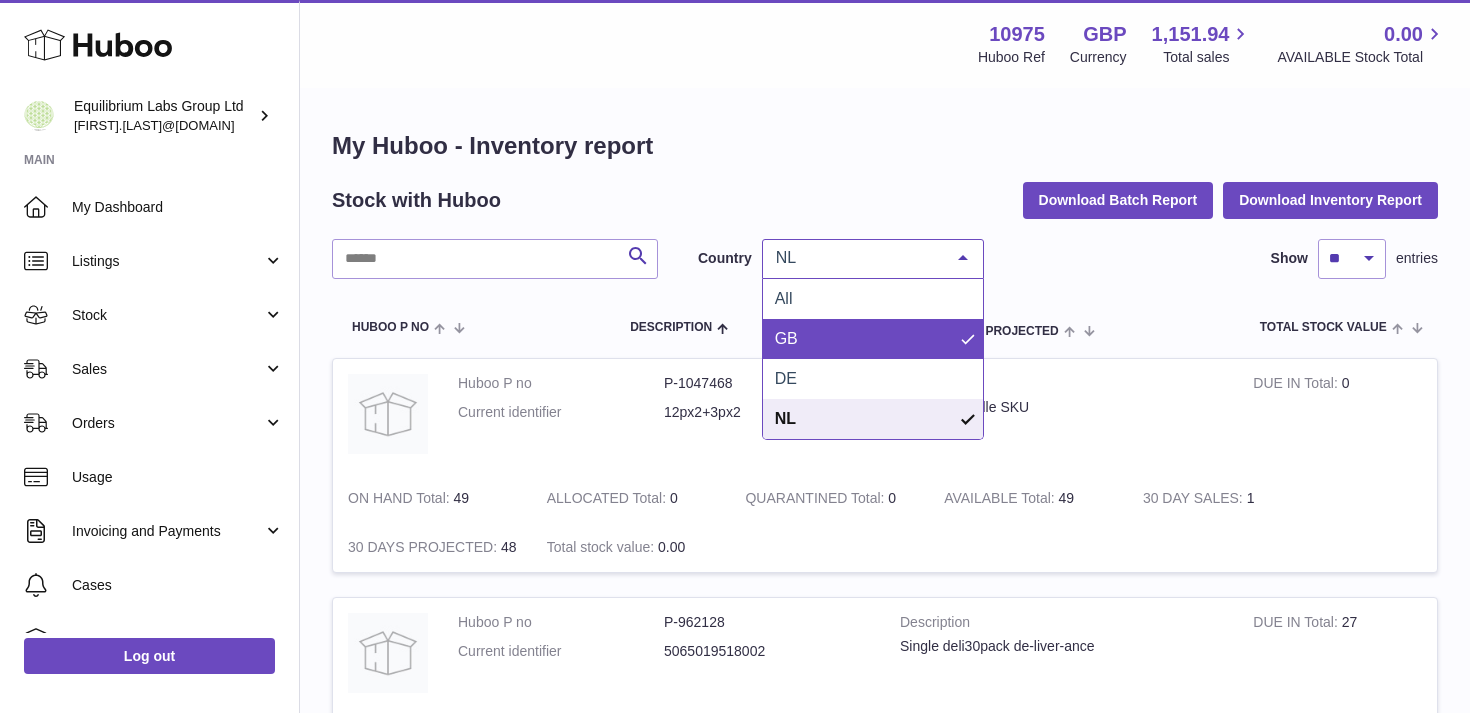 click on "GB" at bounding box center [873, 339] 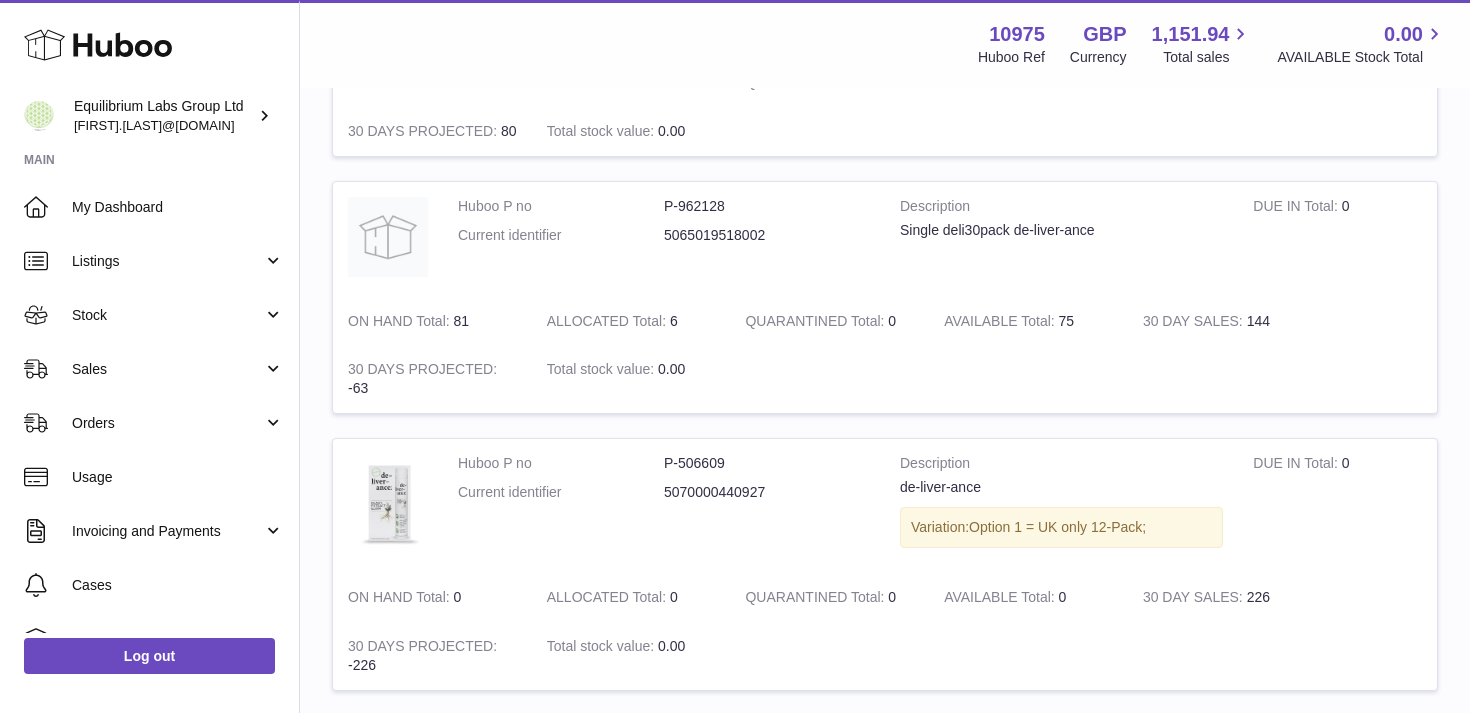 scroll, scrollTop: 671, scrollLeft: 0, axis: vertical 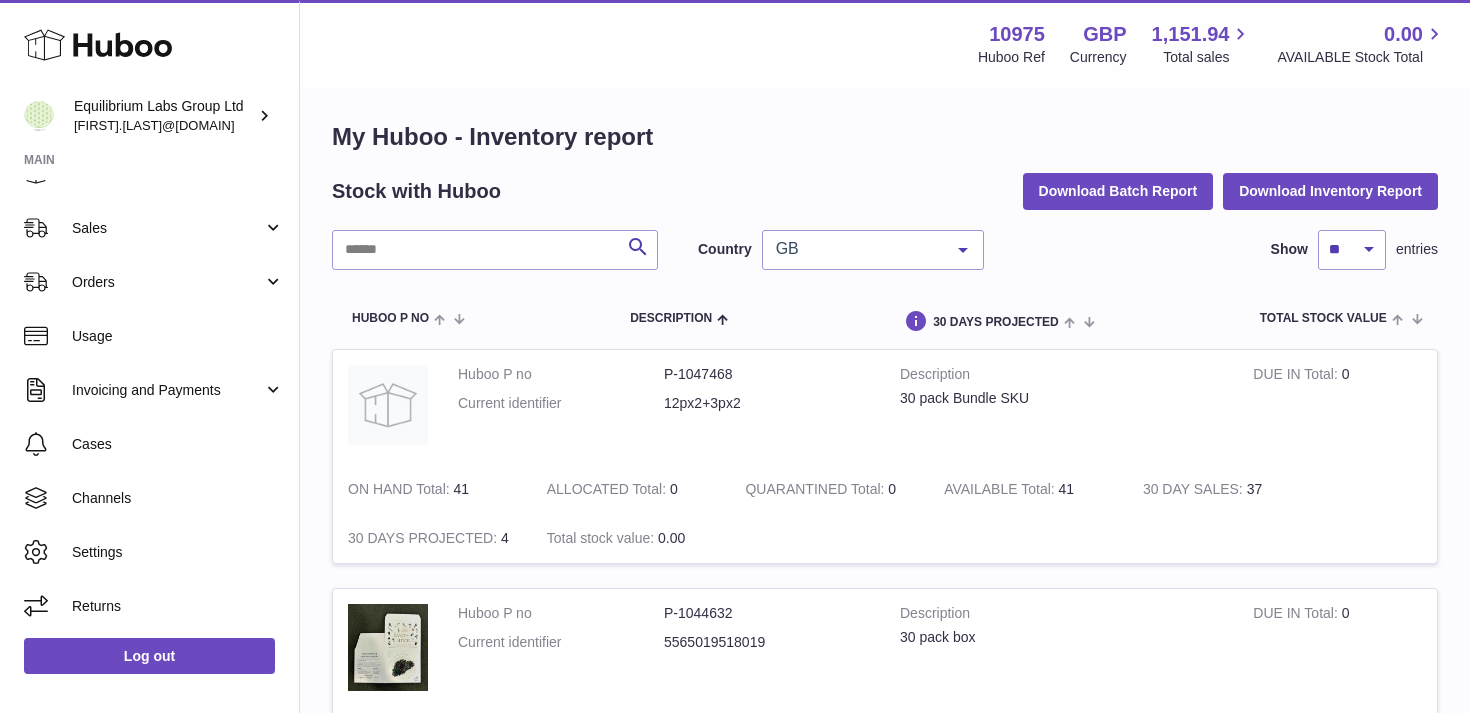 click on "GB" at bounding box center [857, 249] 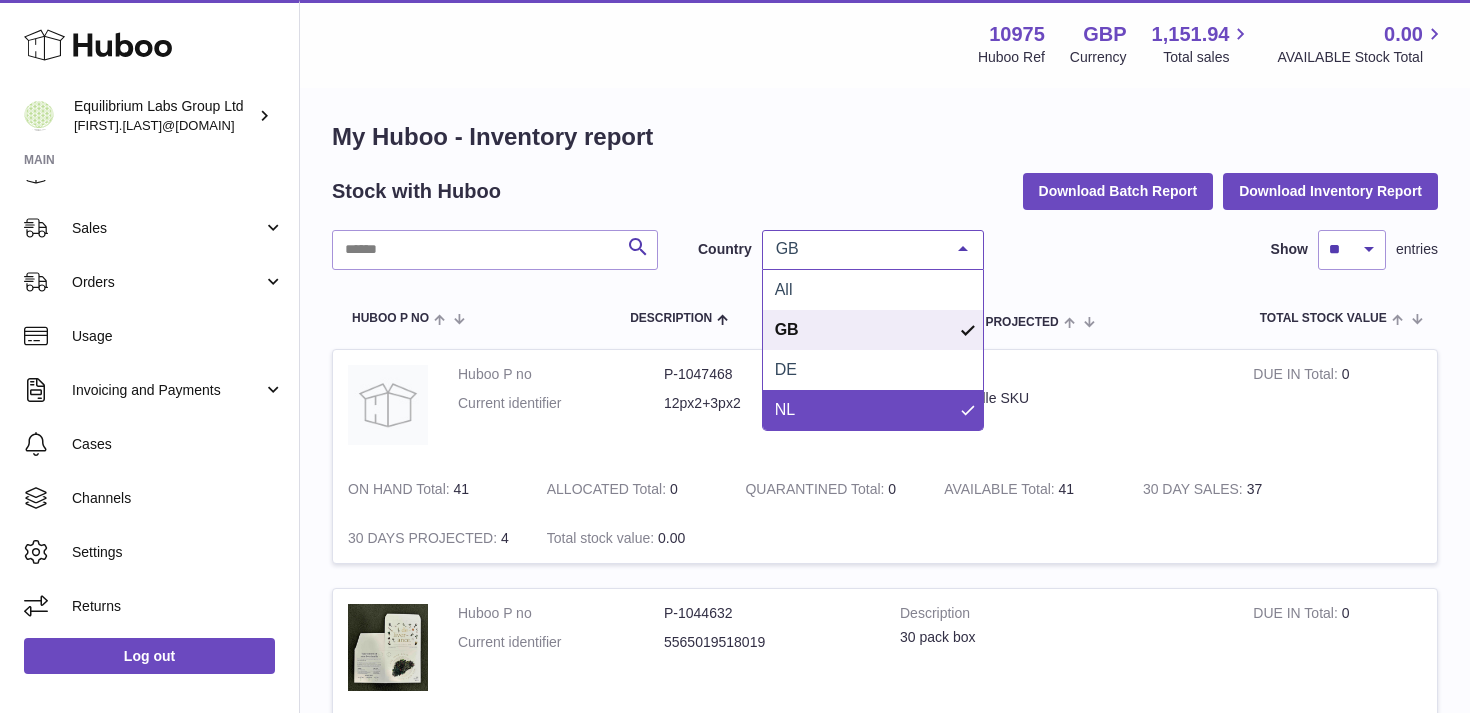 click on "NL" at bounding box center [873, 410] 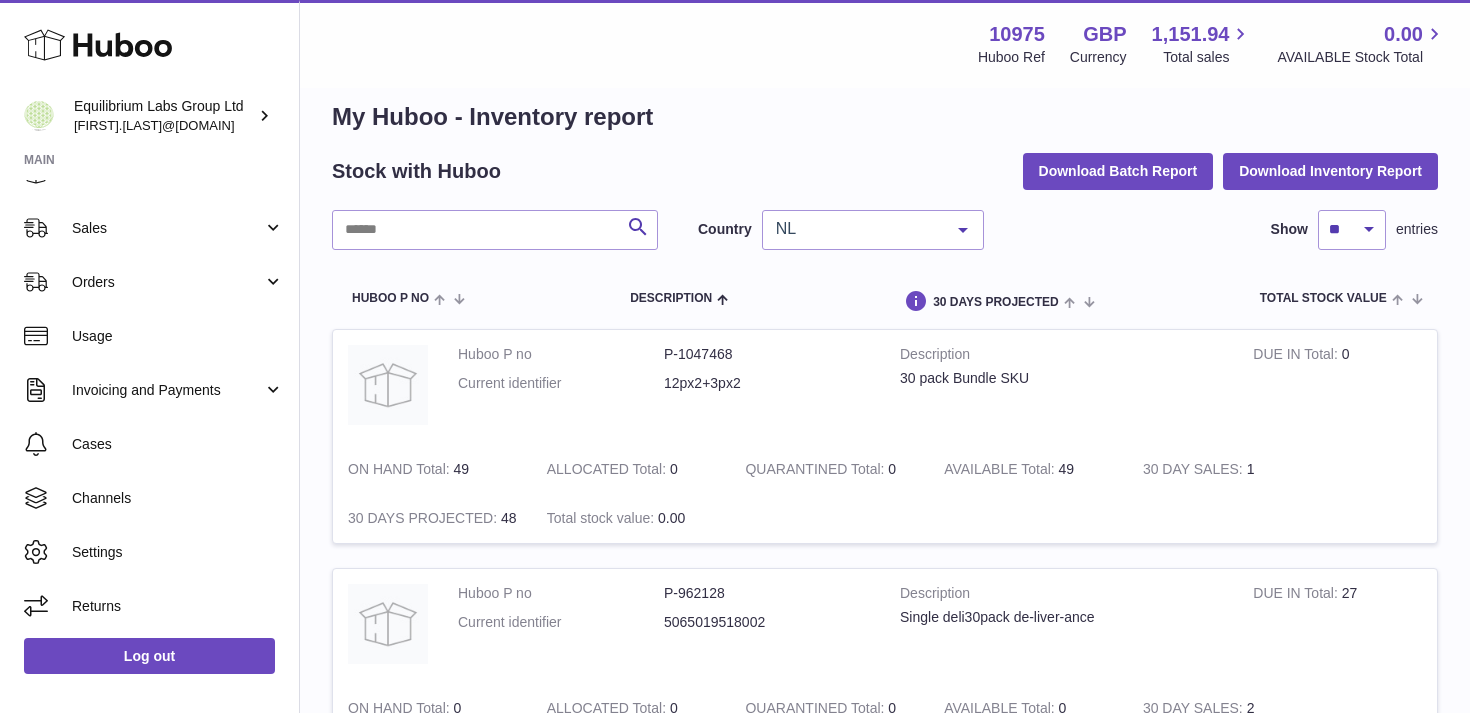 scroll, scrollTop: 0, scrollLeft: 0, axis: both 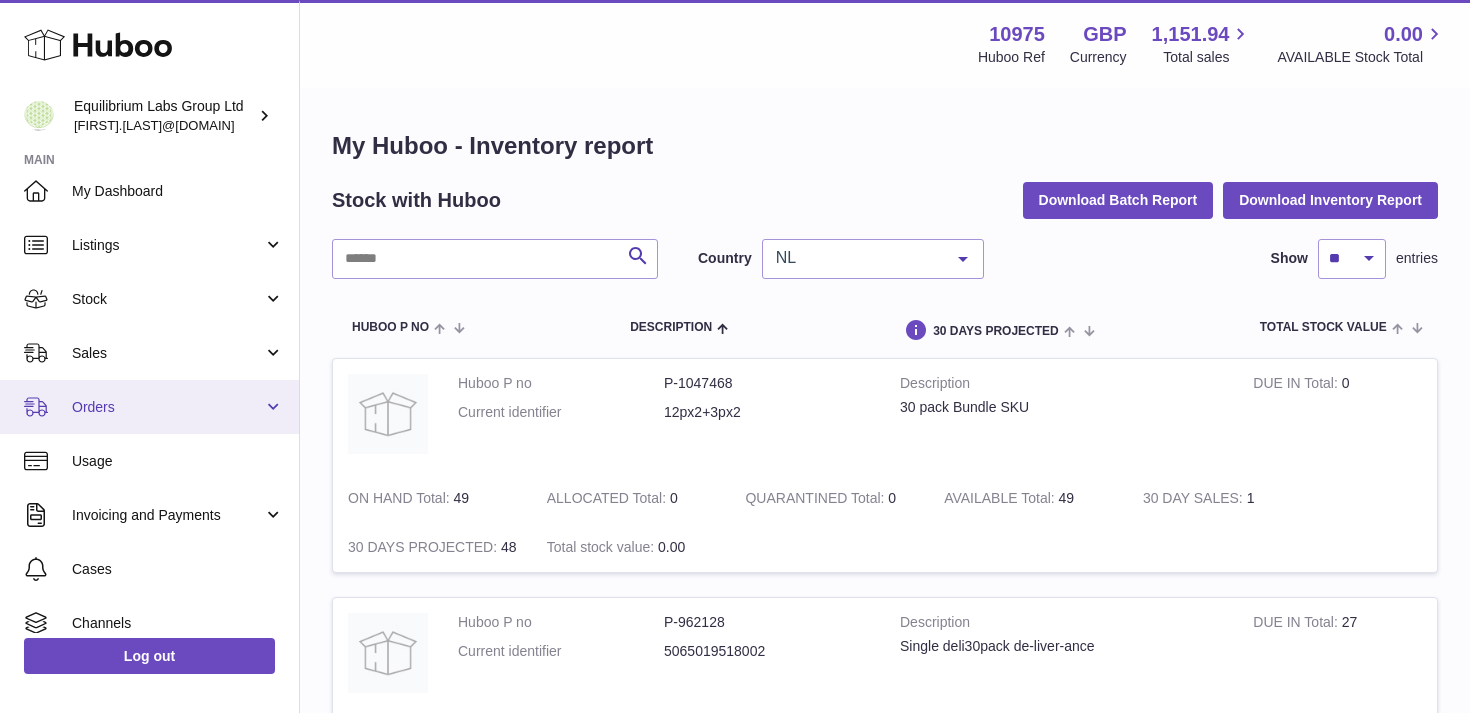 click on "Orders" at bounding box center [149, 407] 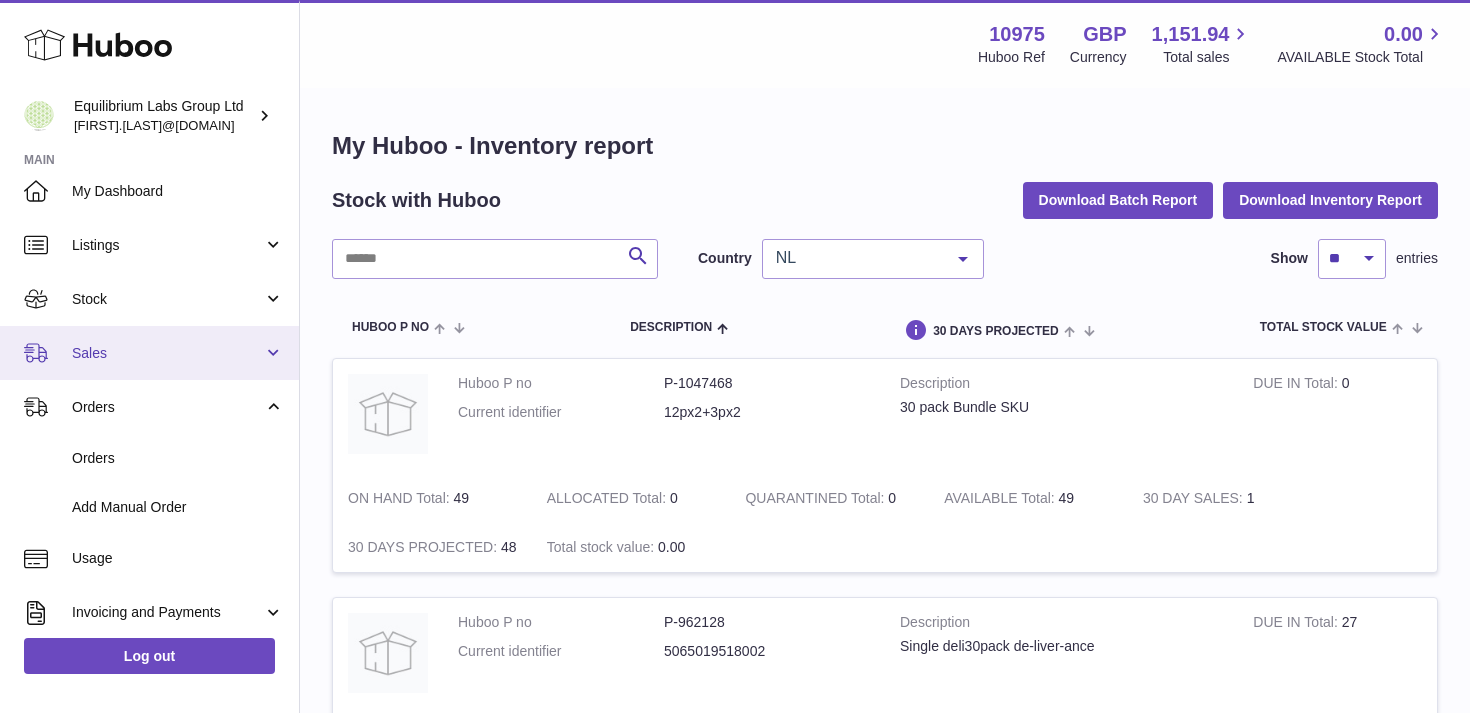 click on "Sales" at bounding box center [167, 353] 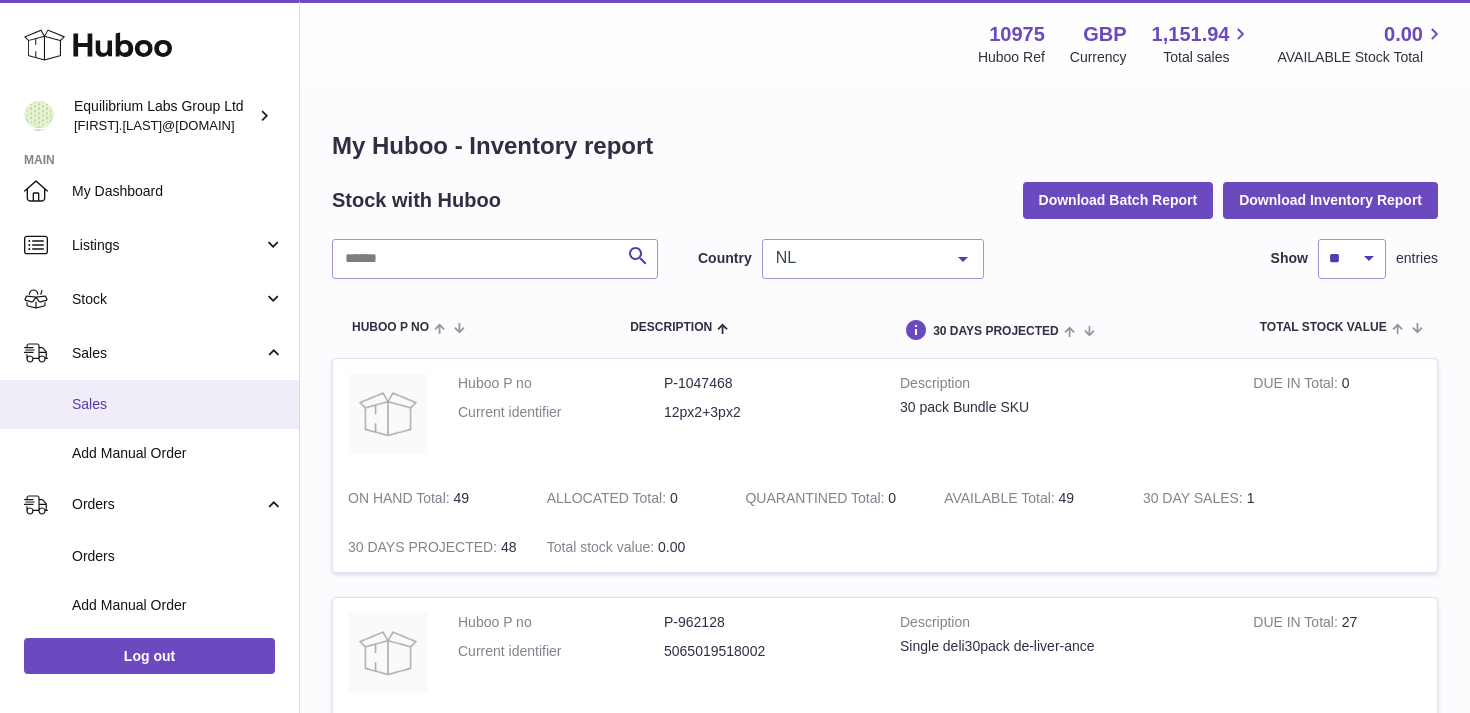 click on "Sales" at bounding box center (149, 404) 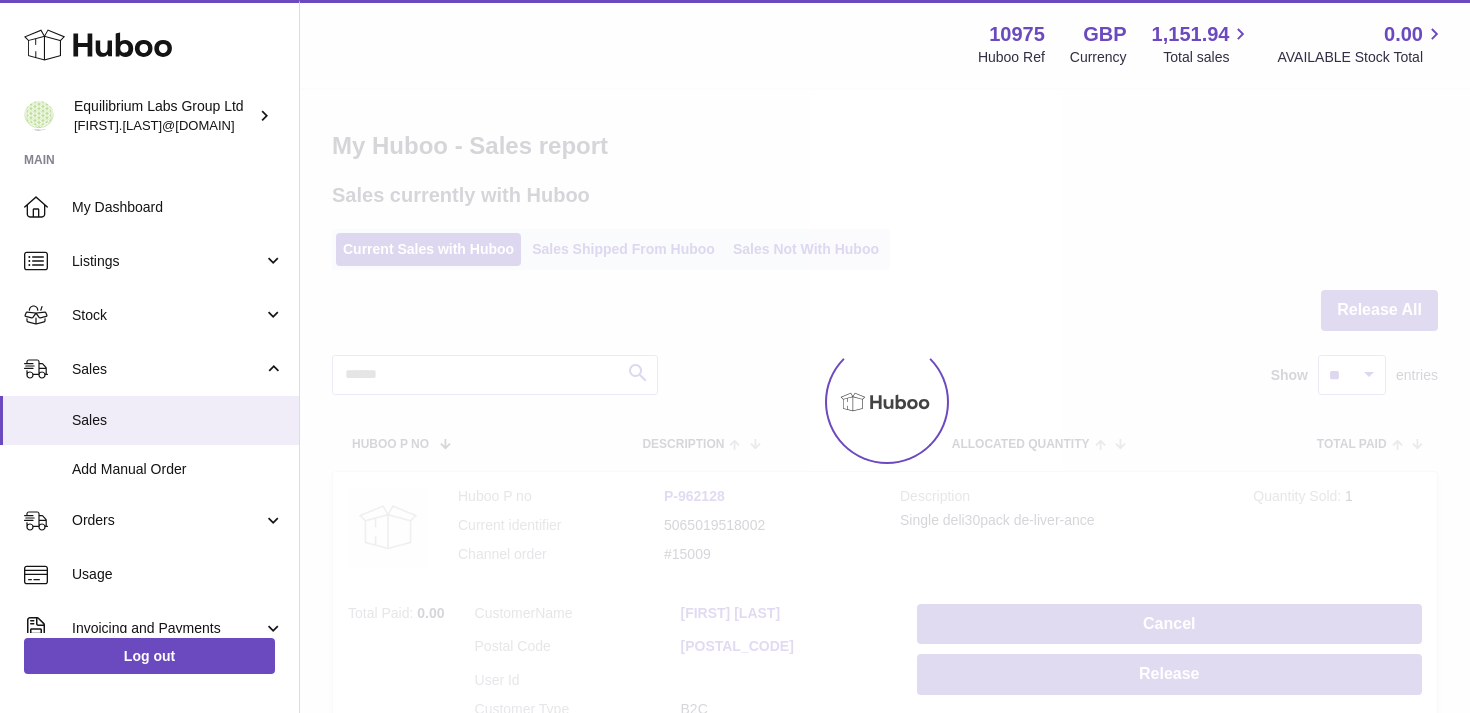 scroll, scrollTop: 0, scrollLeft: 0, axis: both 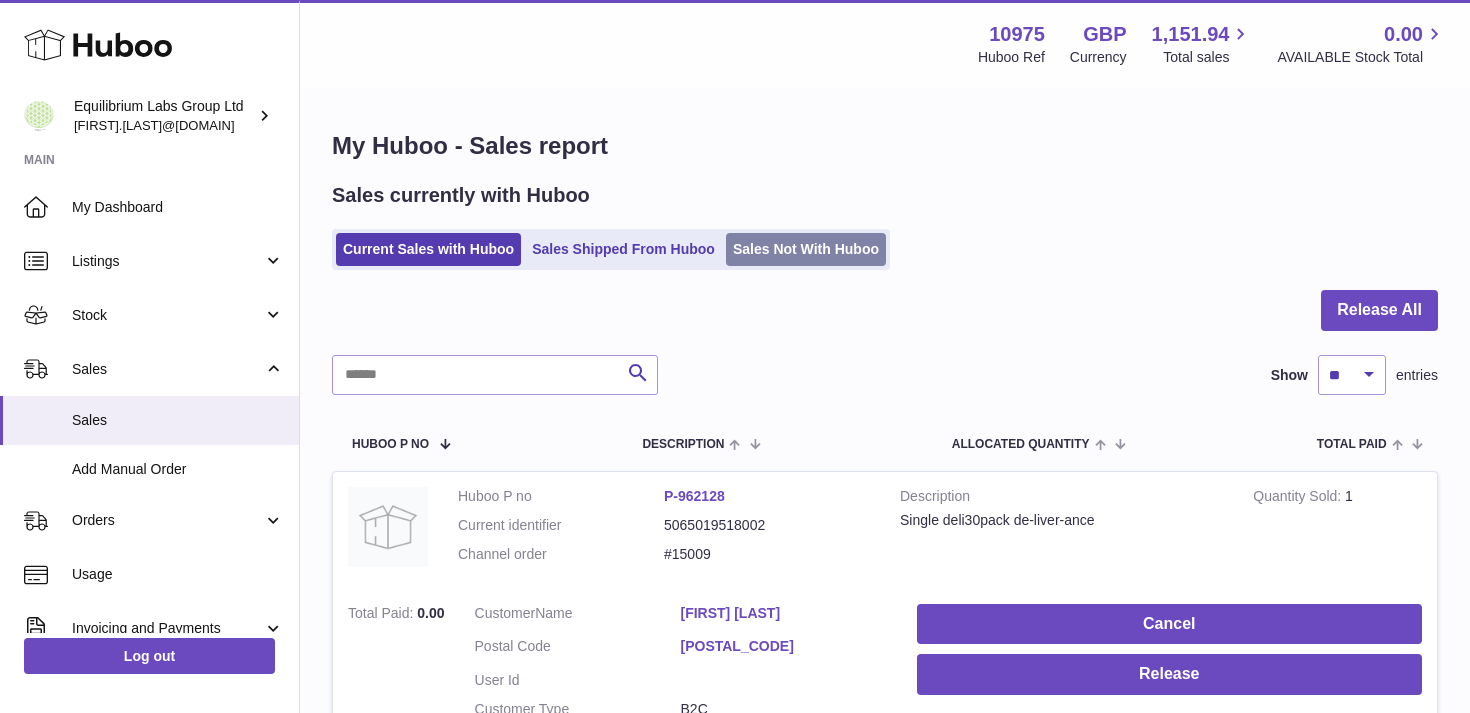 click on "Sales Not With Huboo" at bounding box center [806, 249] 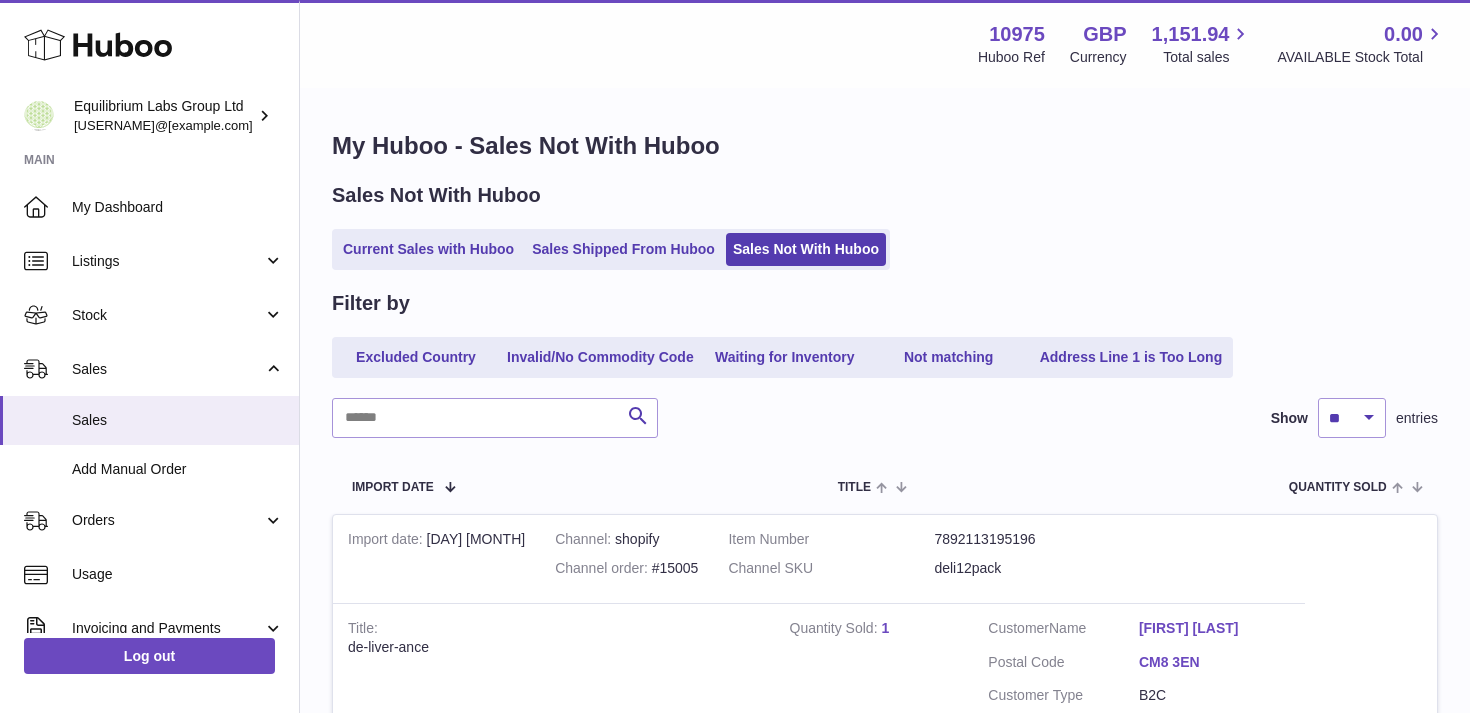 scroll, scrollTop: 0, scrollLeft: 0, axis: both 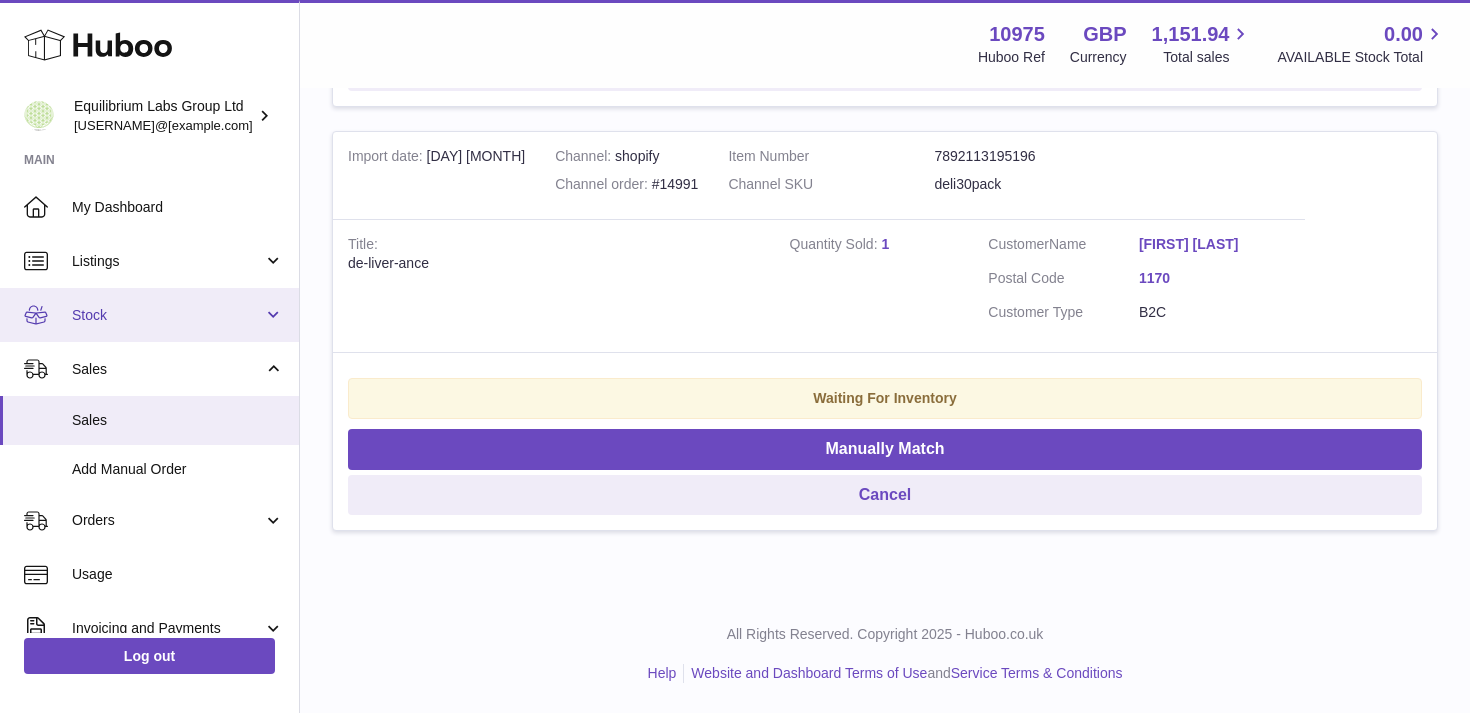 click on "Stock" at bounding box center [149, 315] 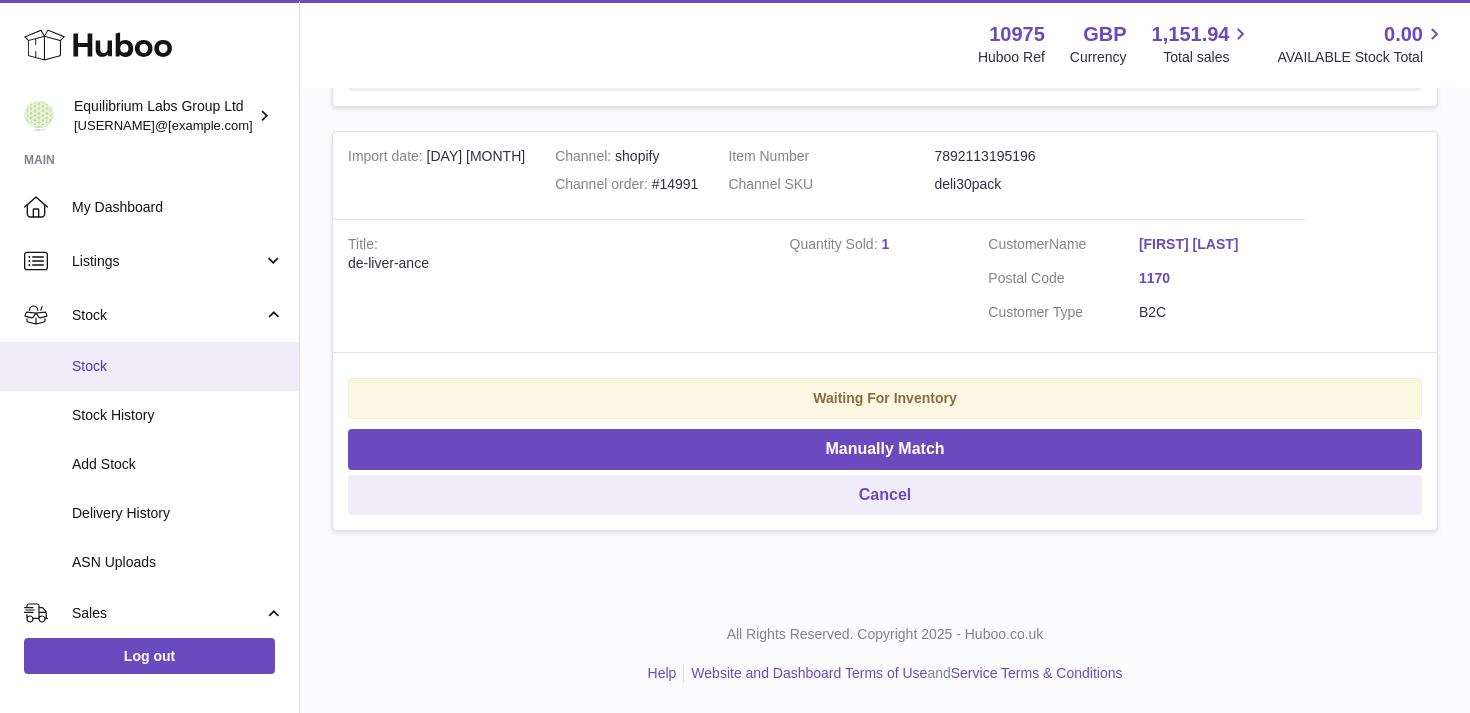click on "Stock" at bounding box center [178, 366] 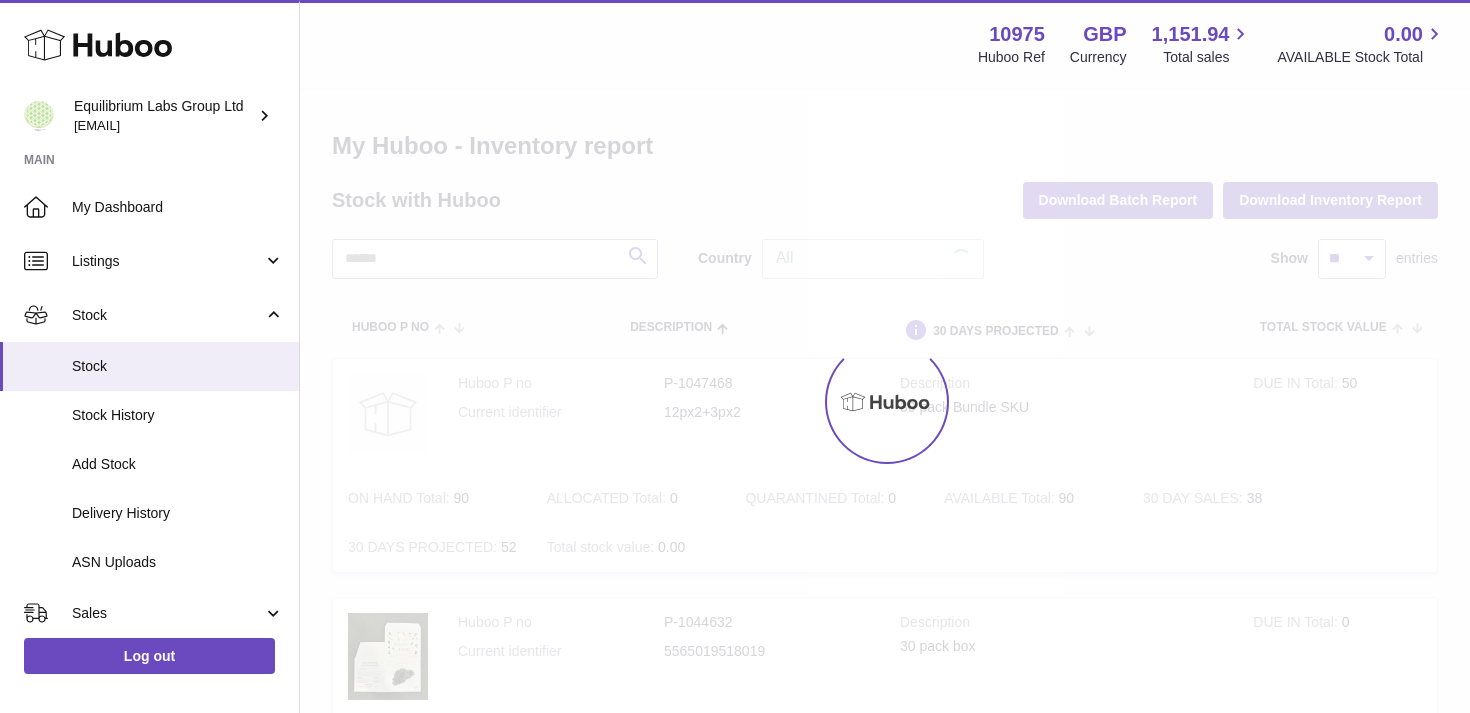scroll, scrollTop: 0, scrollLeft: 0, axis: both 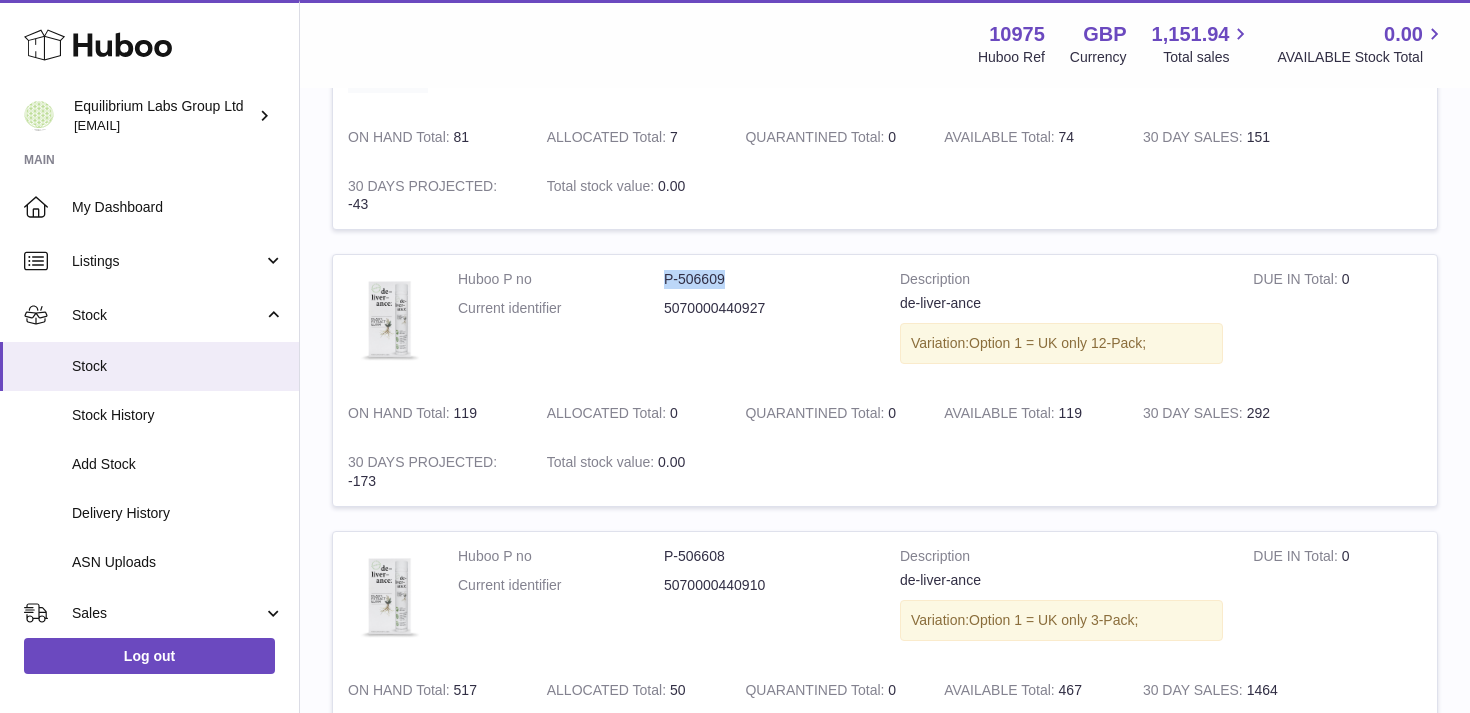drag, startPoint x: 733, startPoint y: 273, endPoint x: 654, endPoint y: 273, distance: 79 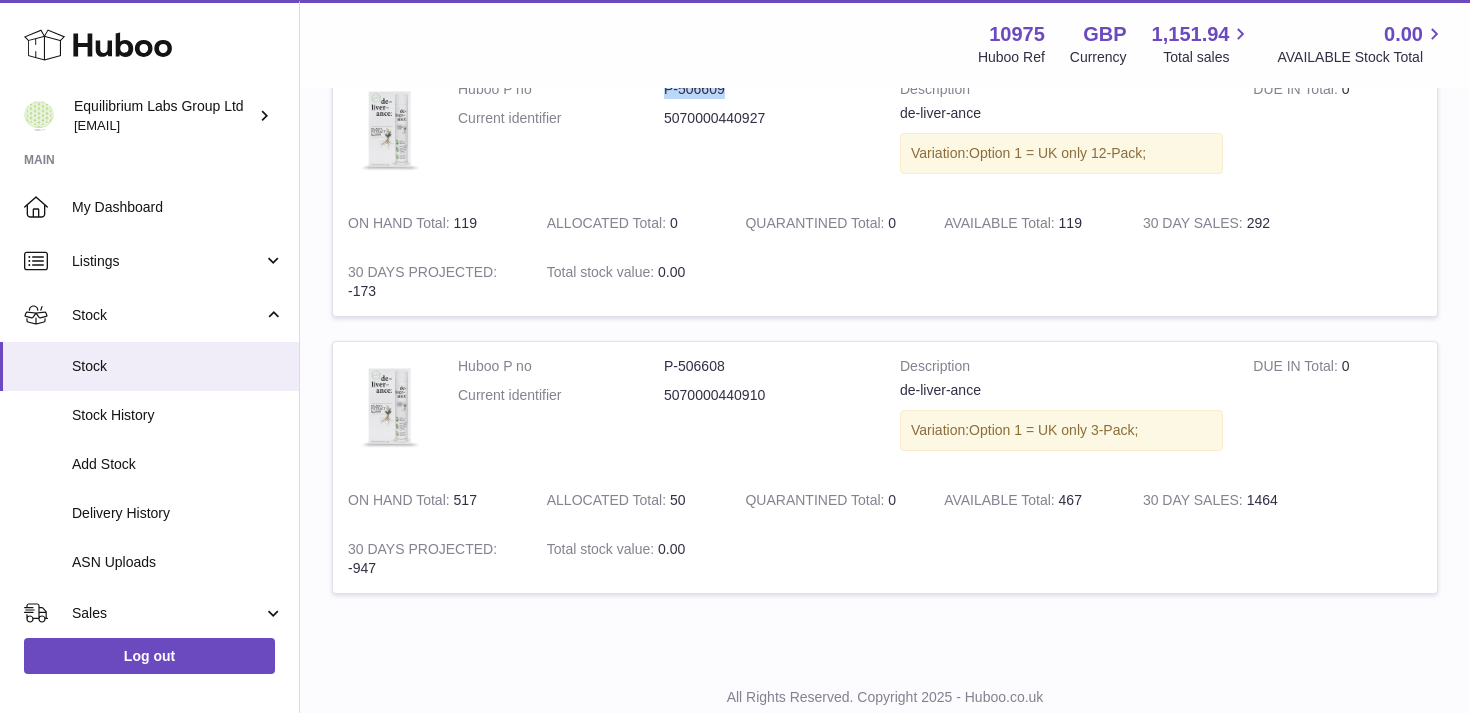 scroll, scrollTop: 1549, scrollLeft: 0, axis: vertical 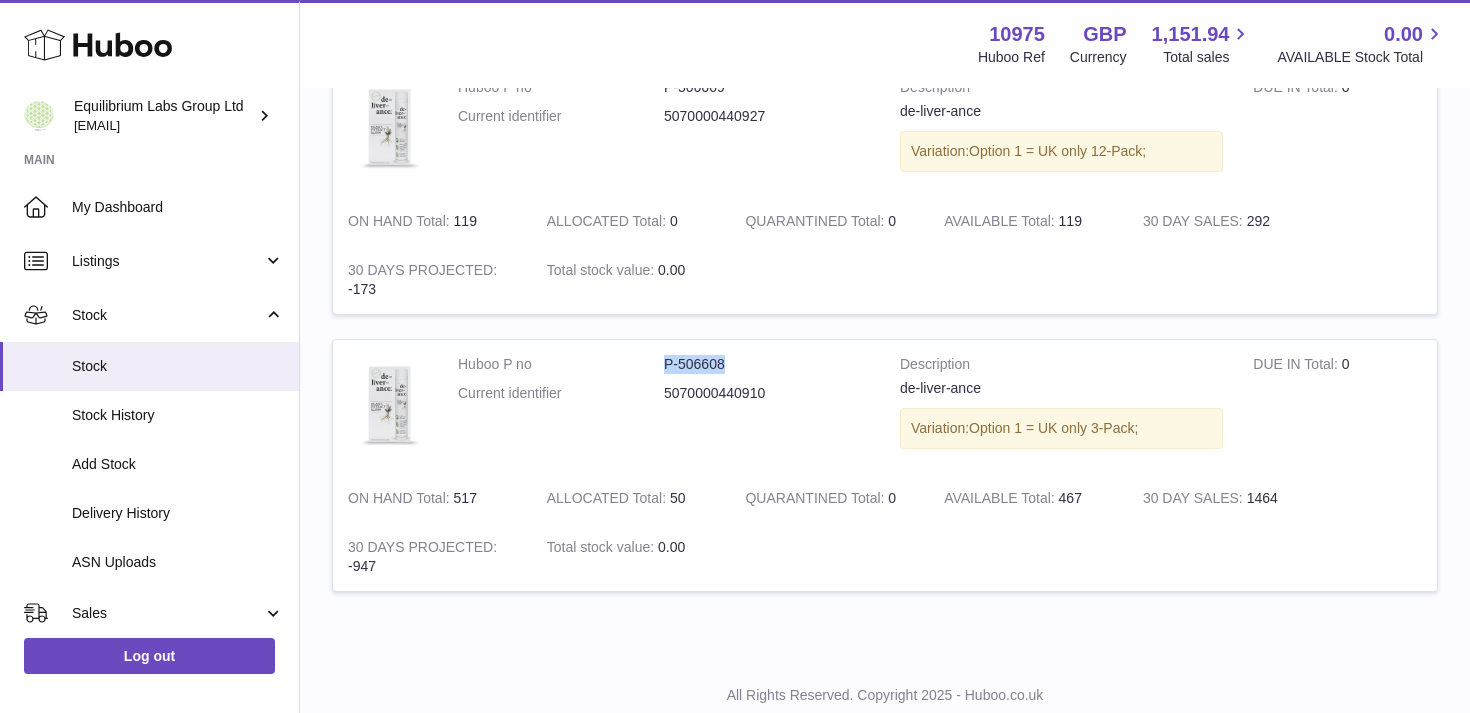 drag, startPoint x: 733, startPoint y: 365, endPoint x: 658, endPoint y: 365, distance: 75 